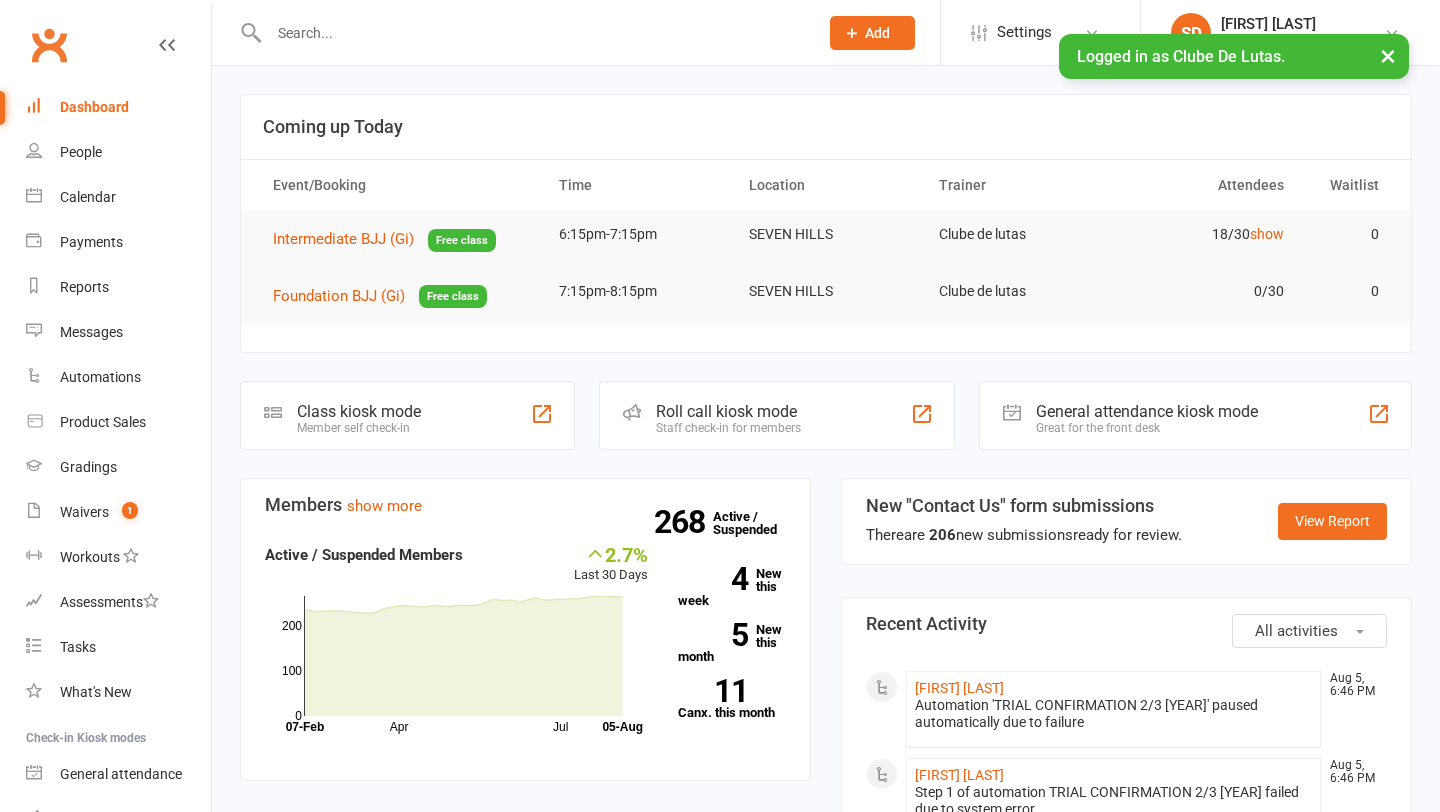 scroll, scrollTop: 0, scrollLeft: 0, axis: both 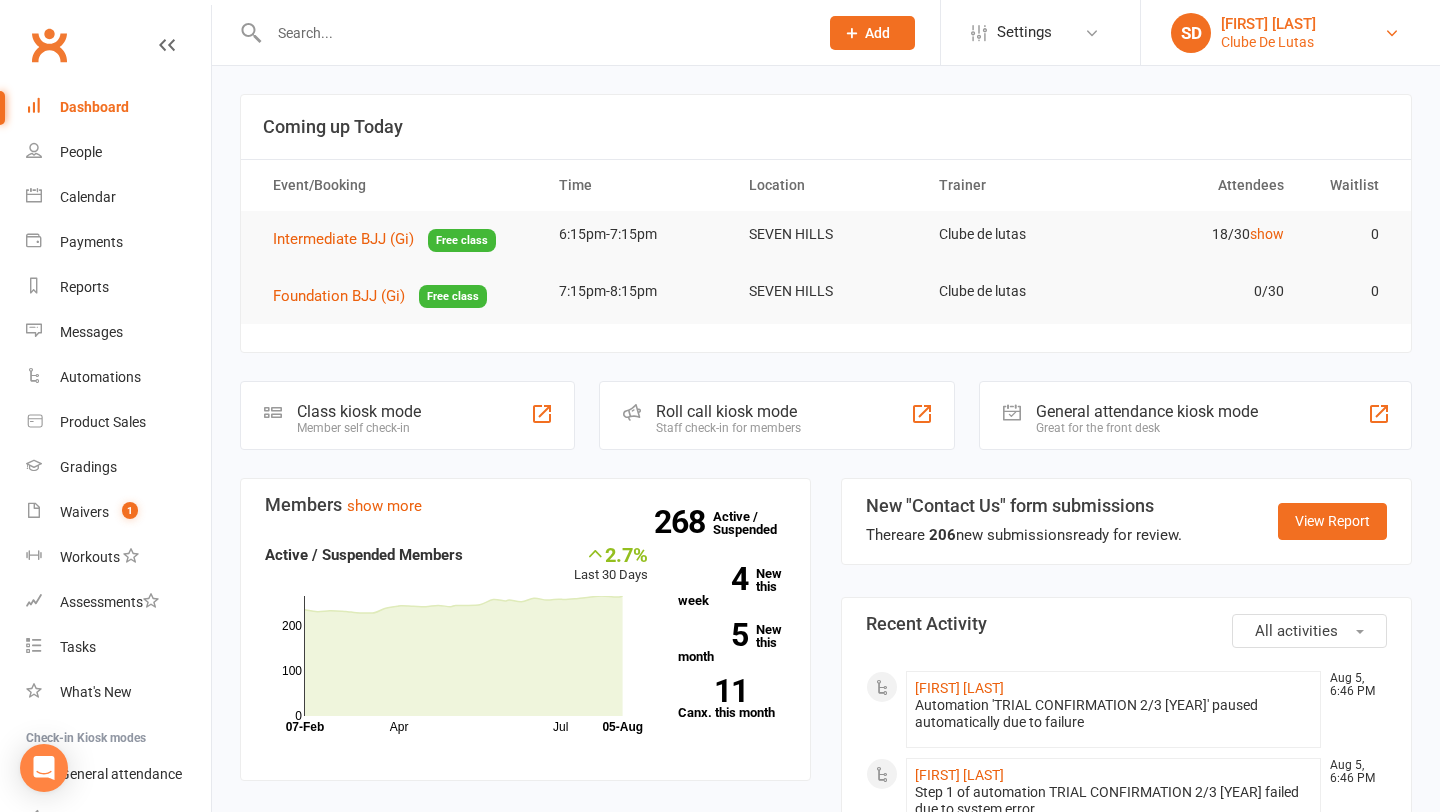 click on "[FIRST] [LAST]" at bounding box center (1268, 24) 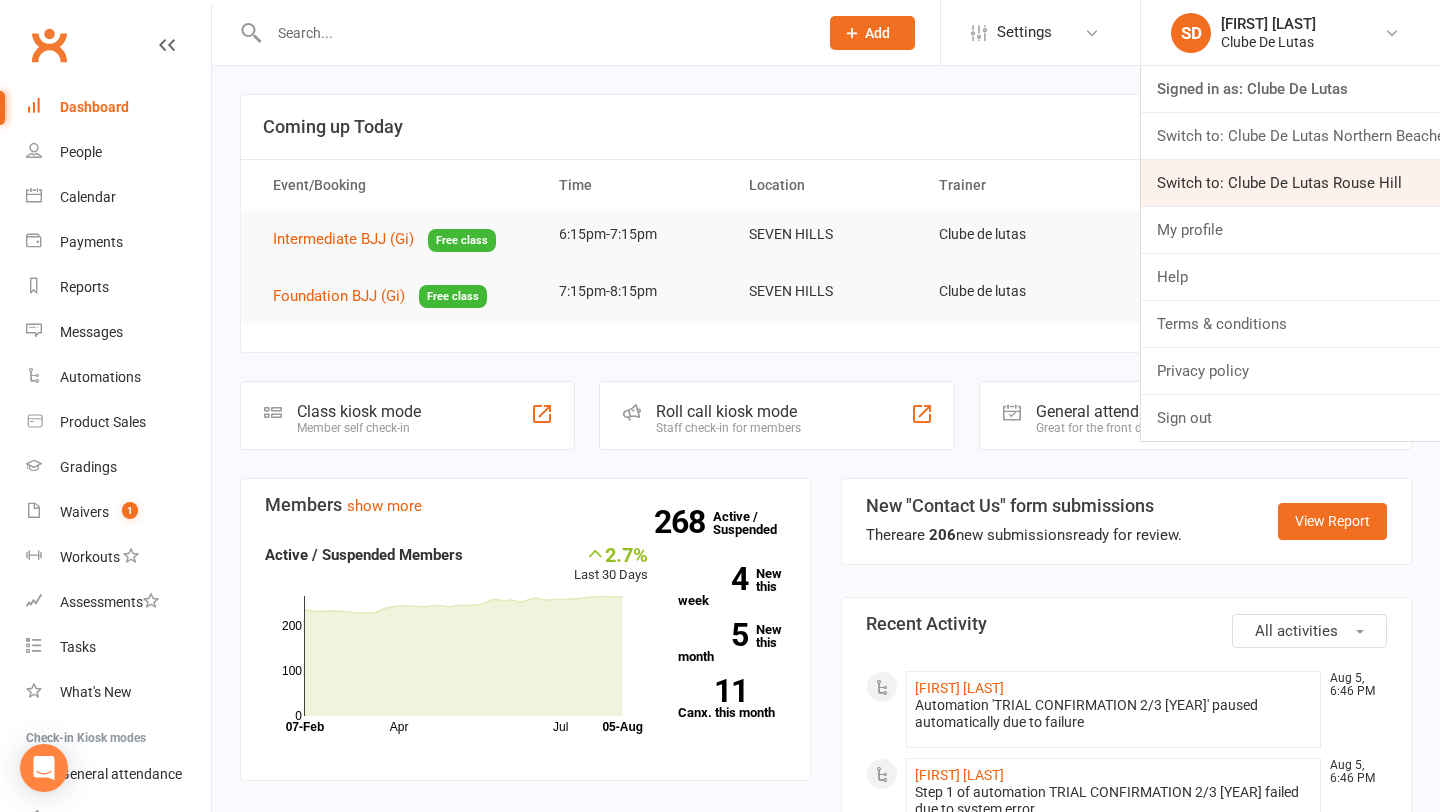 click on "Switch to: Clube De Lutas Rouse Hill" at bounding box center (1290, 183) 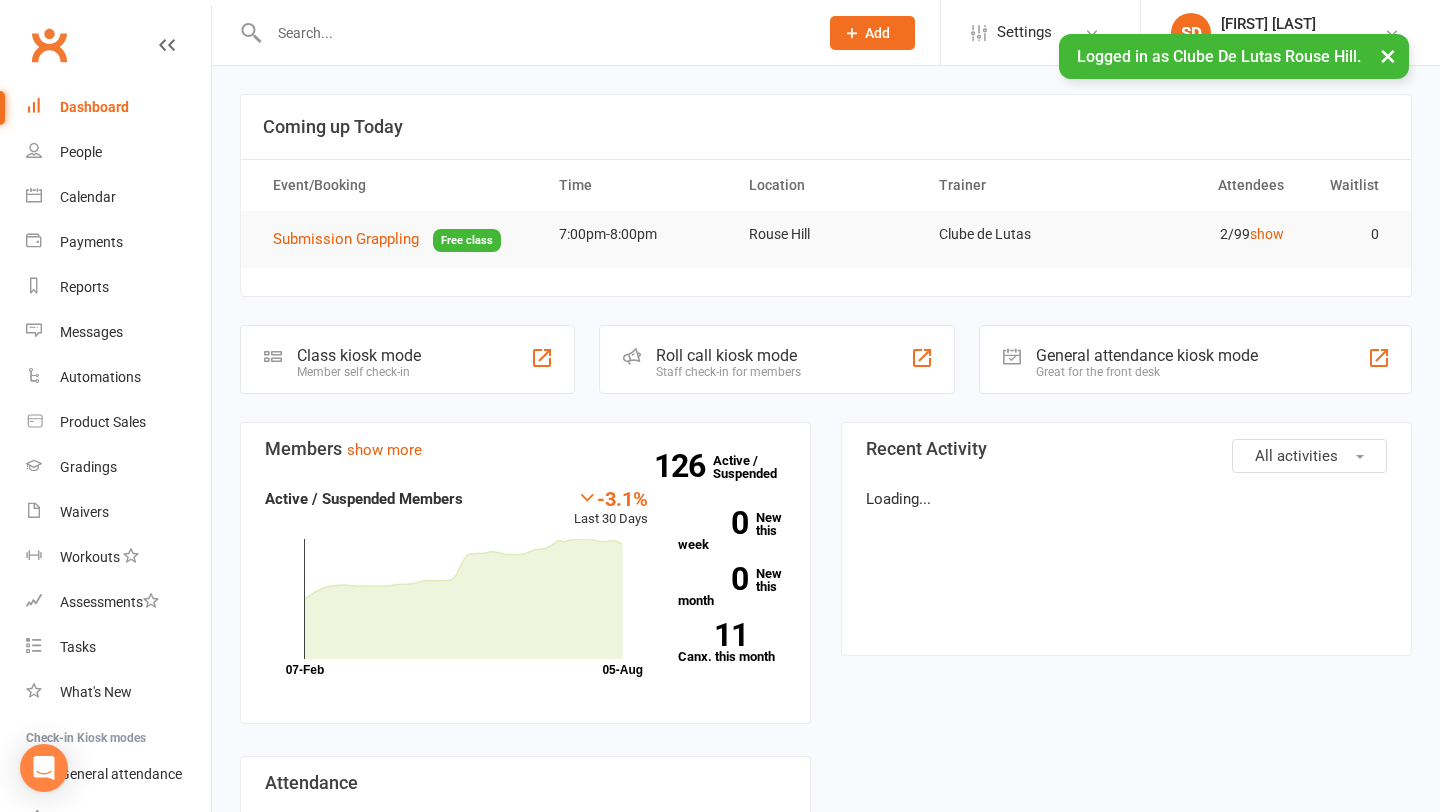 scroll, scrollTop: 0, scrollLeft: 0, axis: both 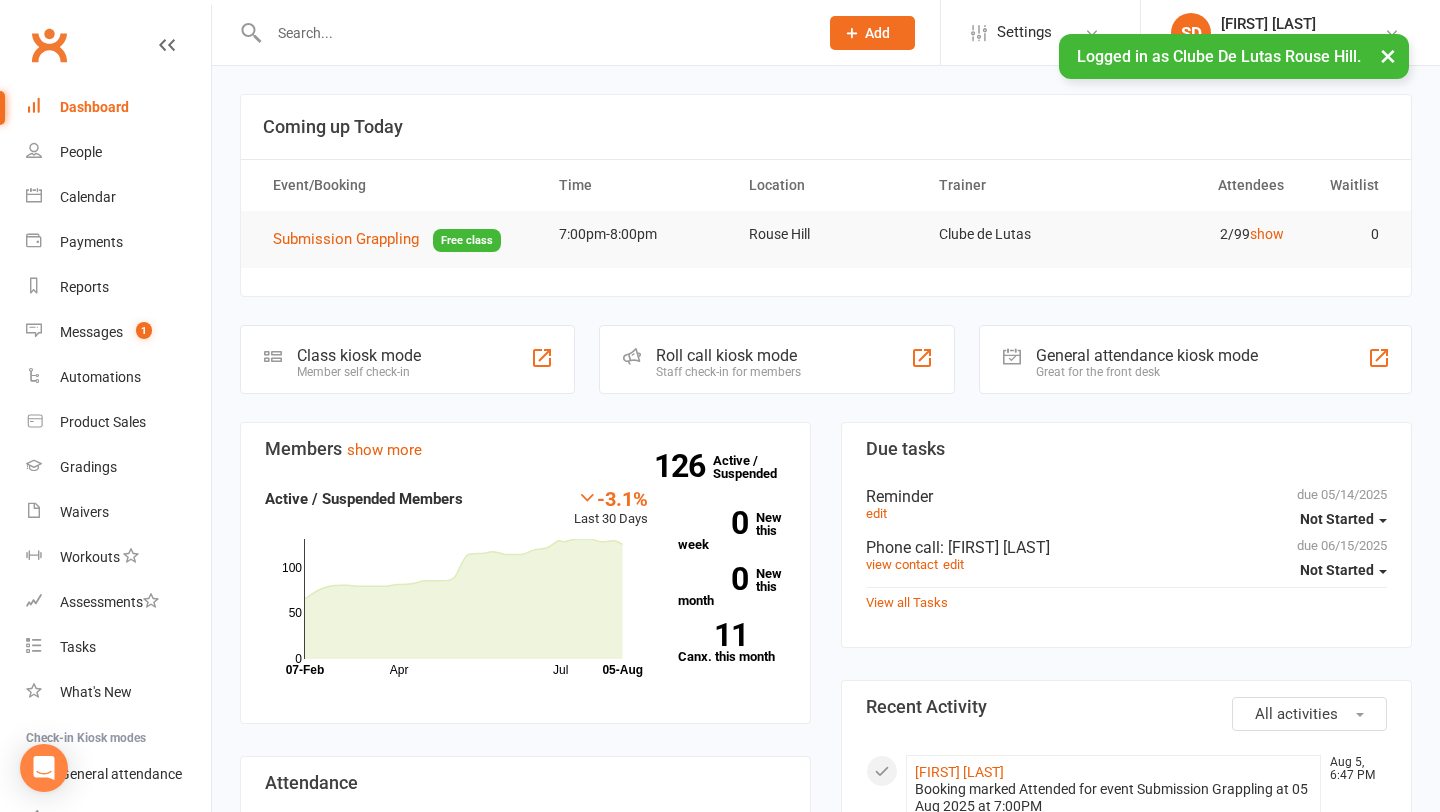 click at bounding box center (533, 33) 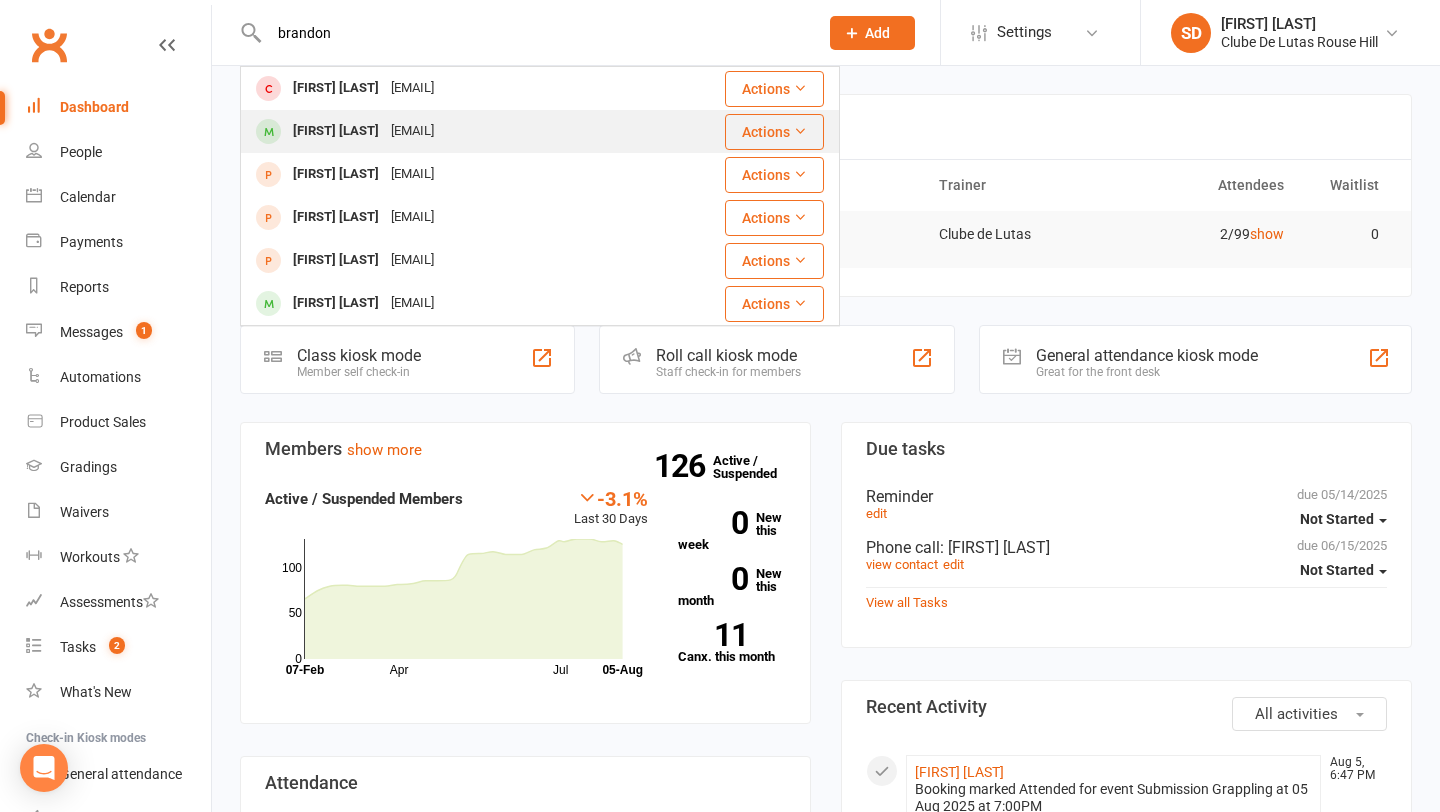 type on "brandon" 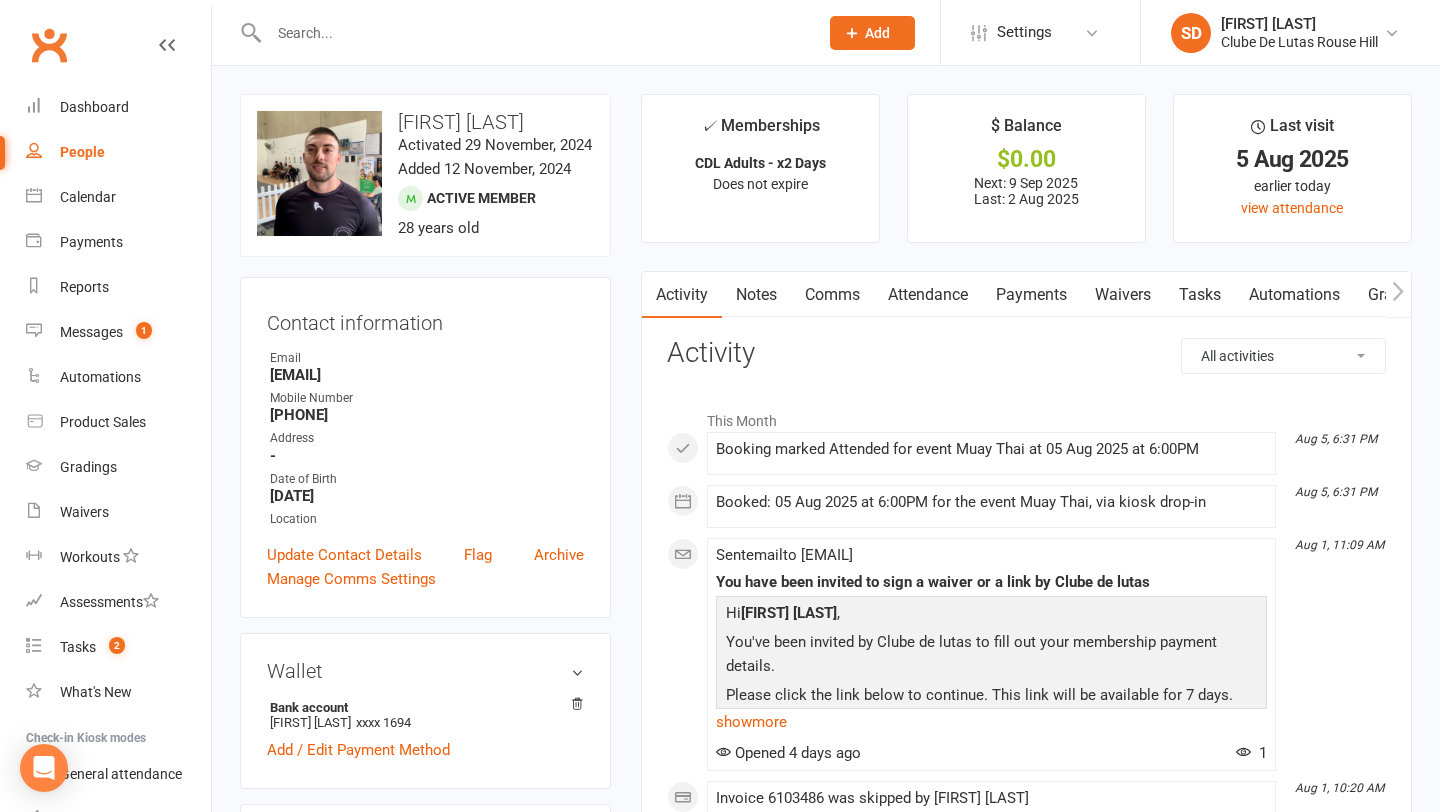 click on "Payments" at bounding box center [1031, 295] 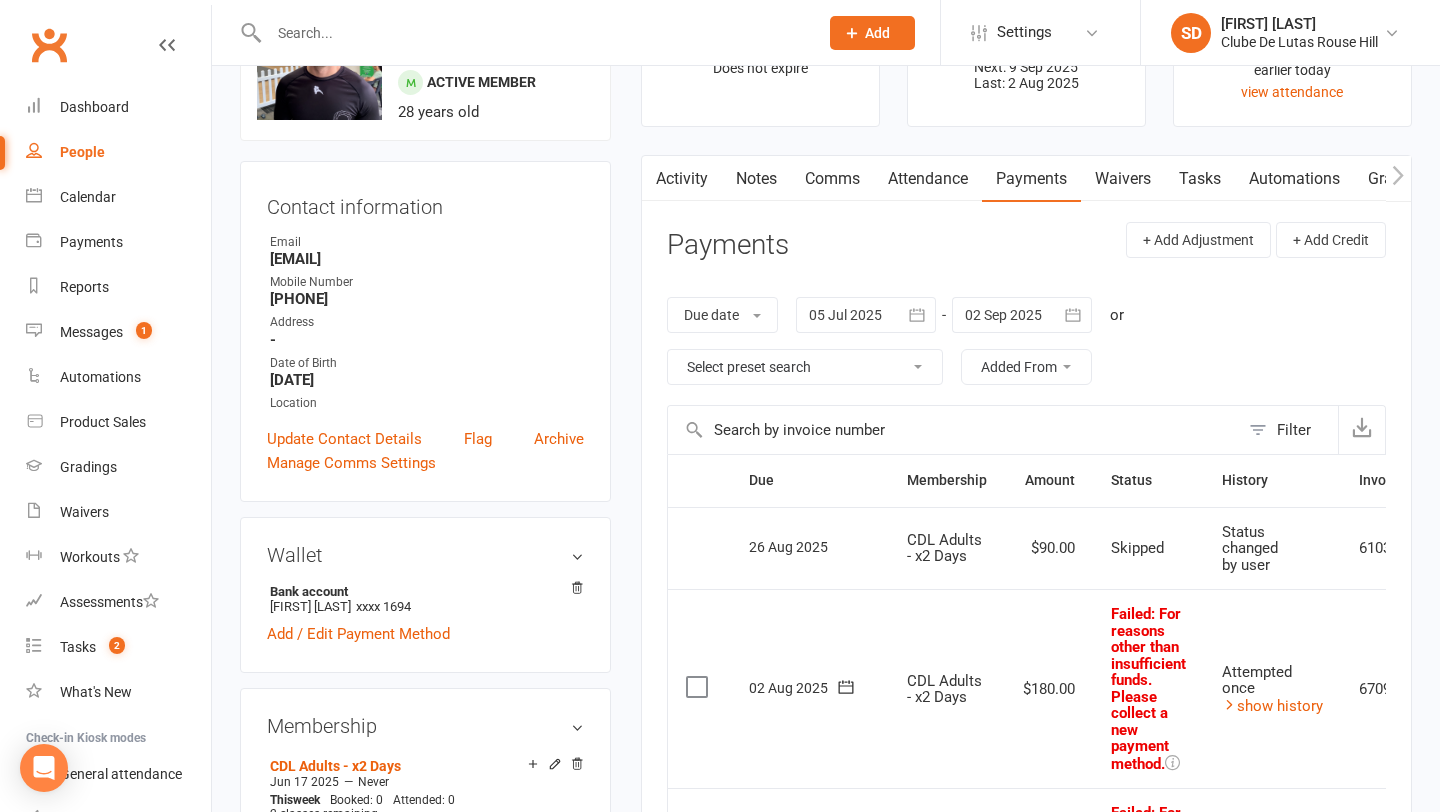 scroll, scrollTop: 80, scrollLeft: 0, axis: vertical 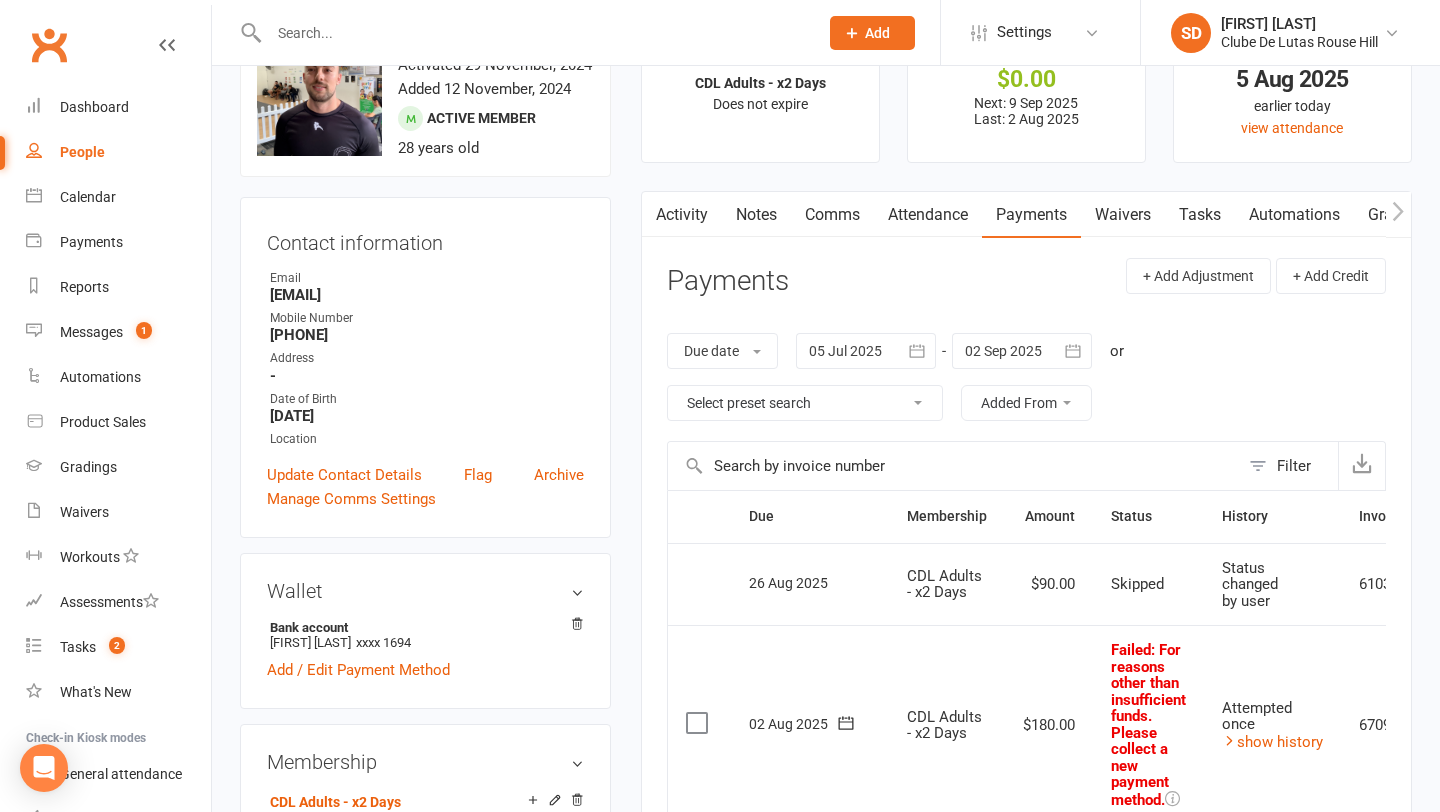 click on "Waivers" at bounding box center [1123, 215] 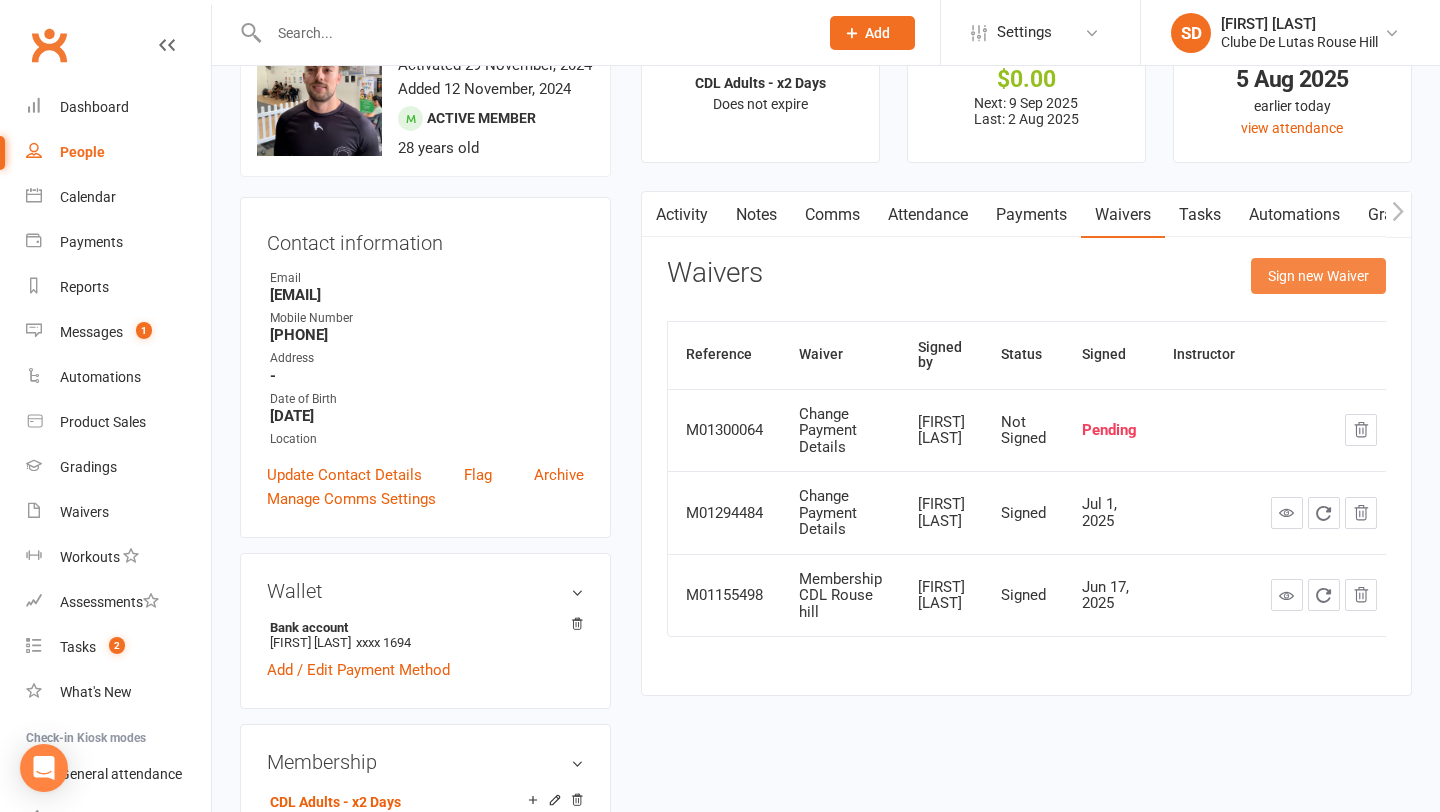 click on "Sign new Waiver" 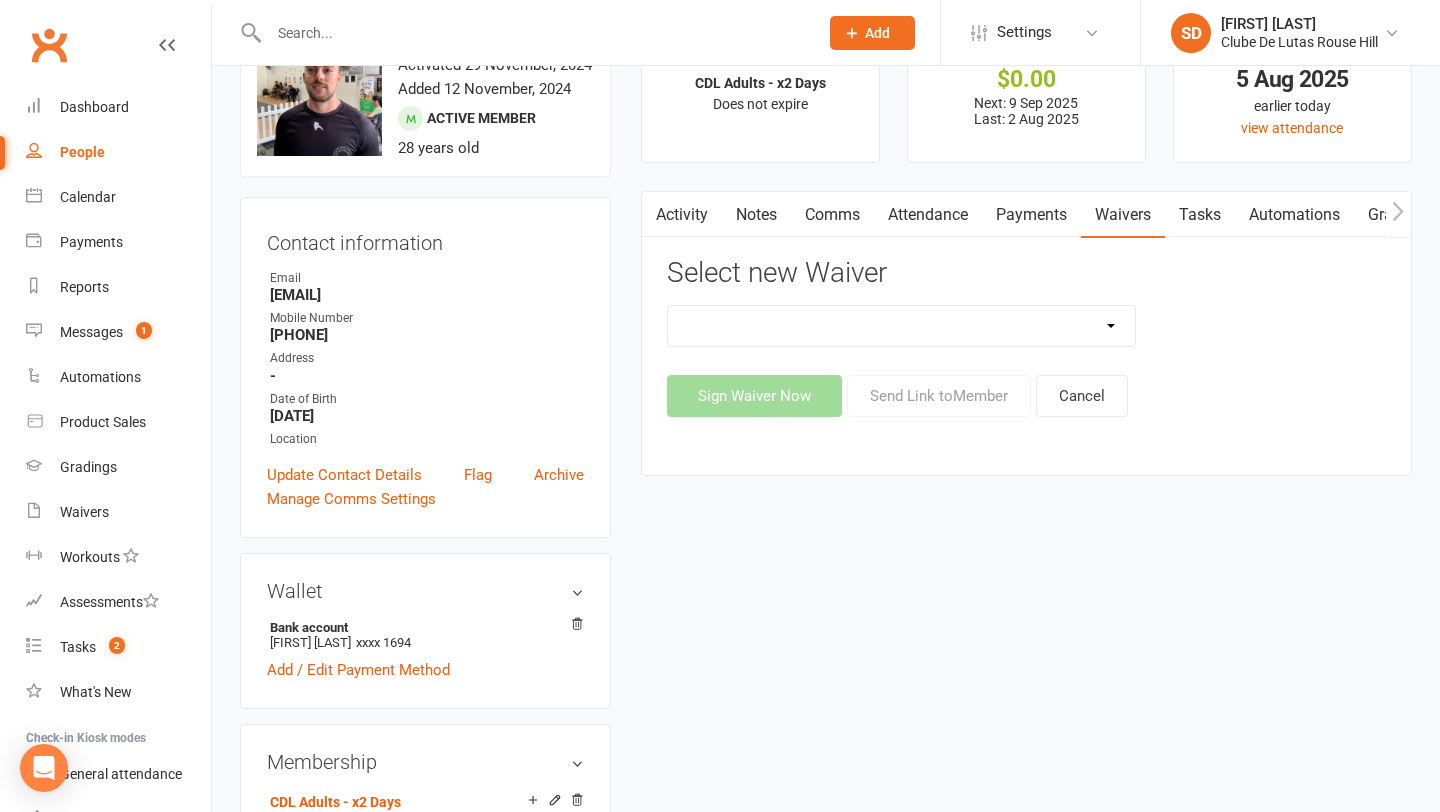 click on "Change Payment Details Membership CDL Rouse hill Trial Waiver" 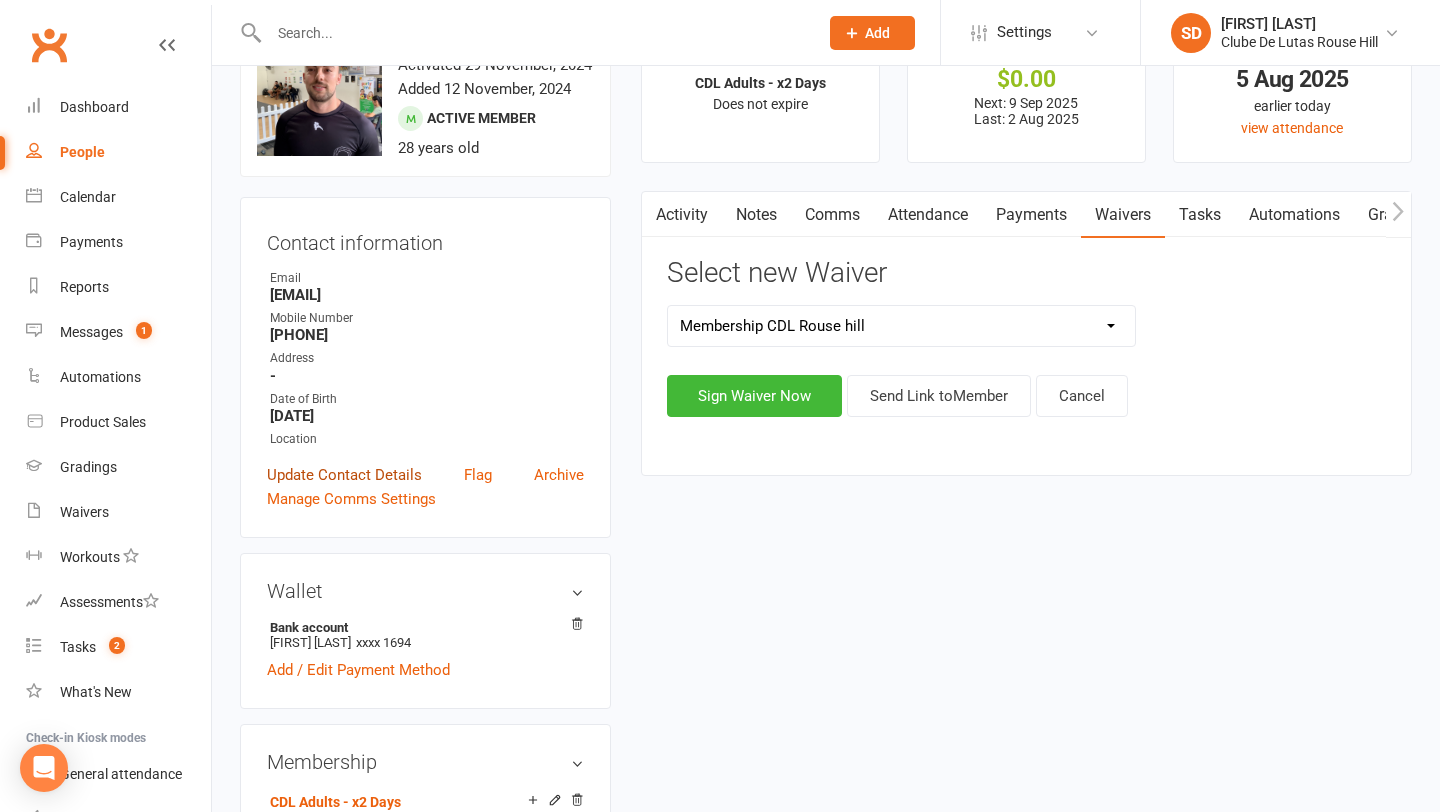 scroll, scrollTop: 0, scrollLeft: 0, axis: both 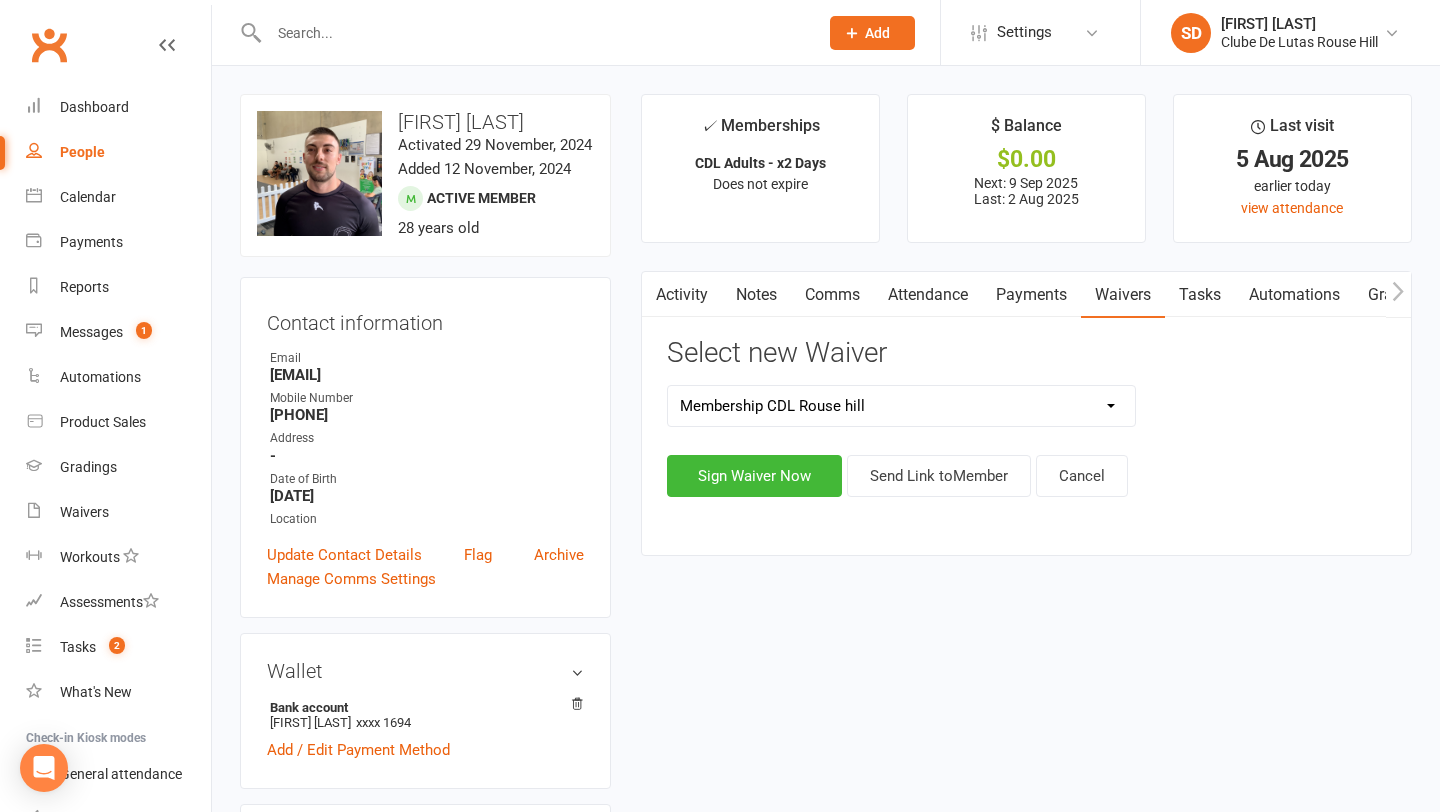 click on "Attendance" at bounding box center (928, 295) 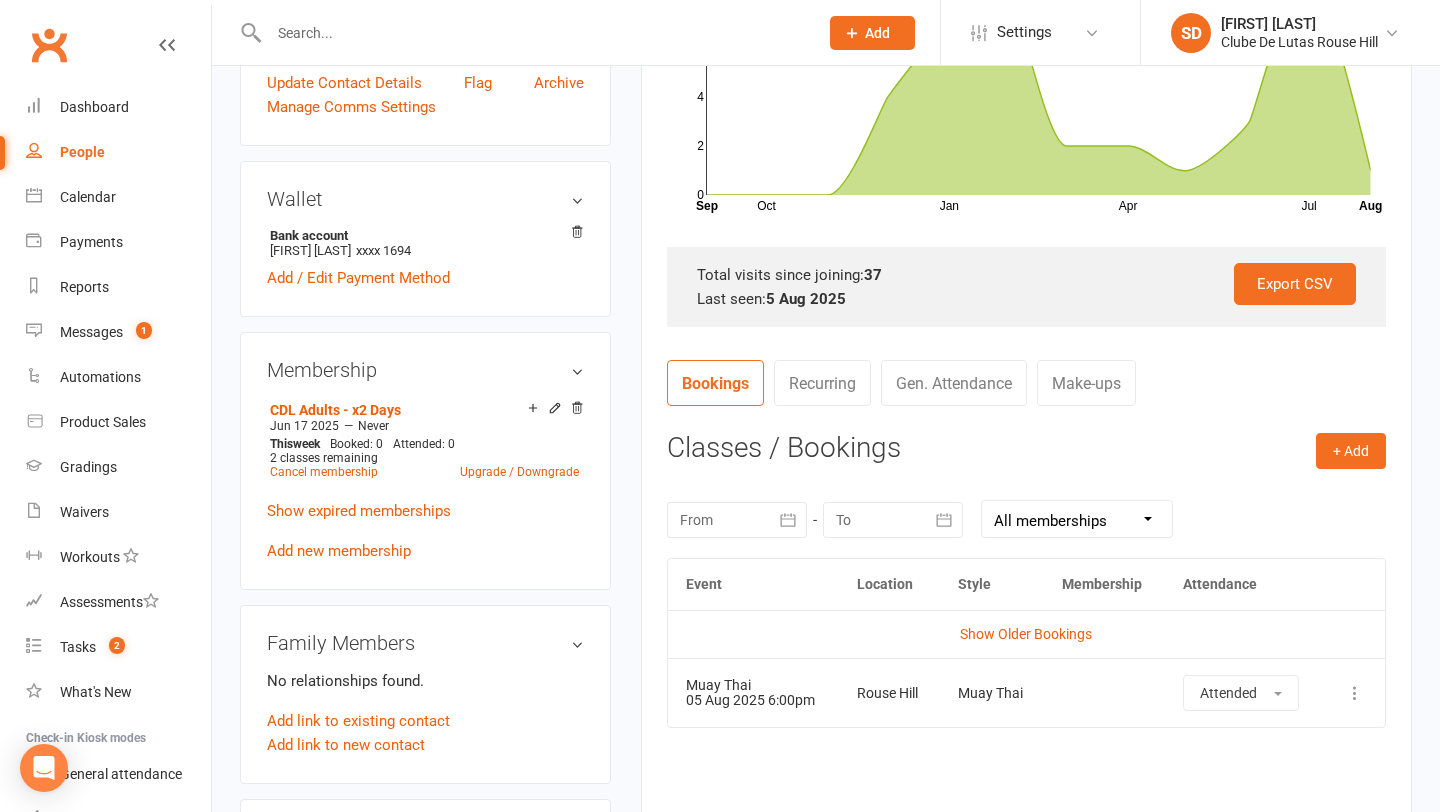 scroll, scrollTop: 473, scrollLeft: 0, axis: vertical 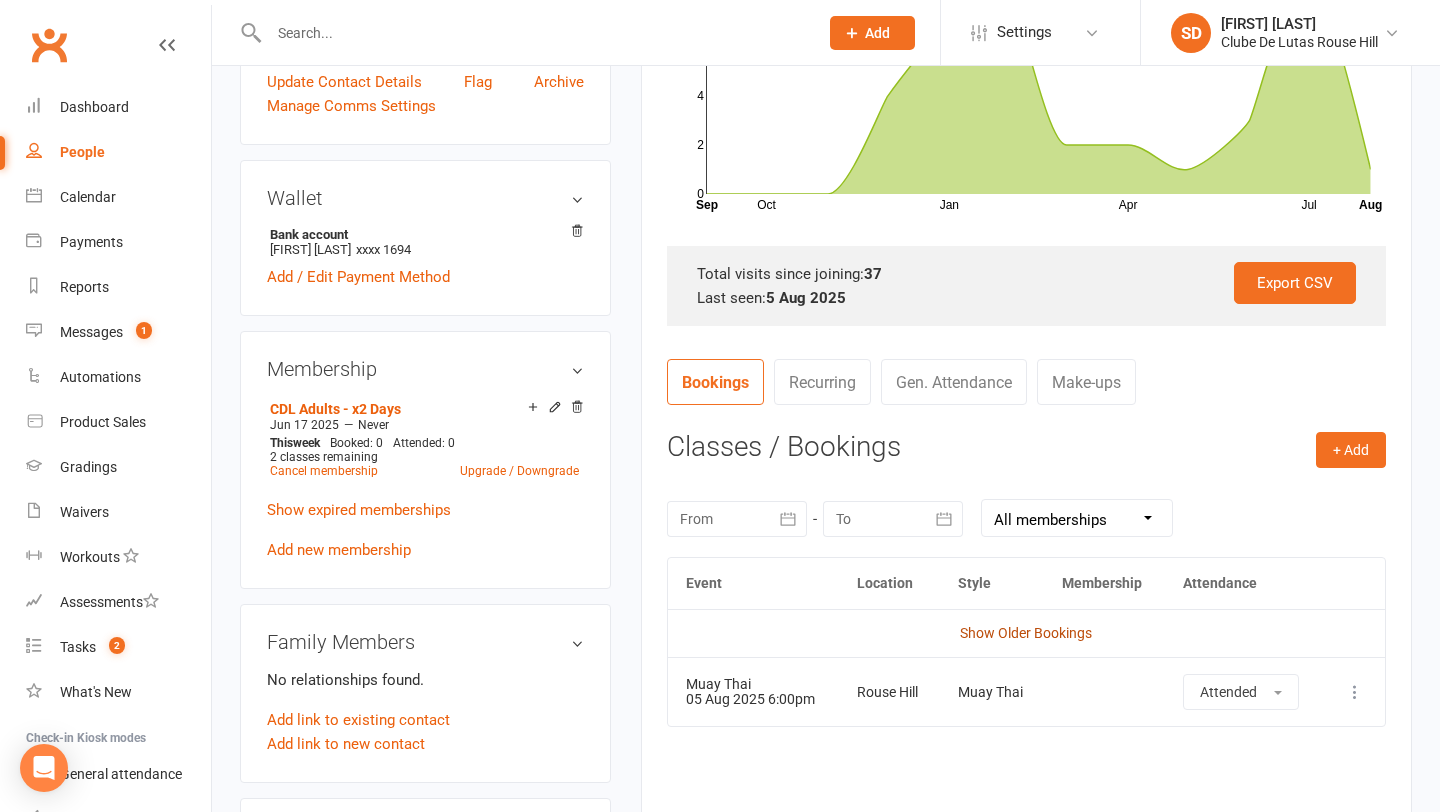 click on "Show Older Bookings" at bounding box center [1026, 633] 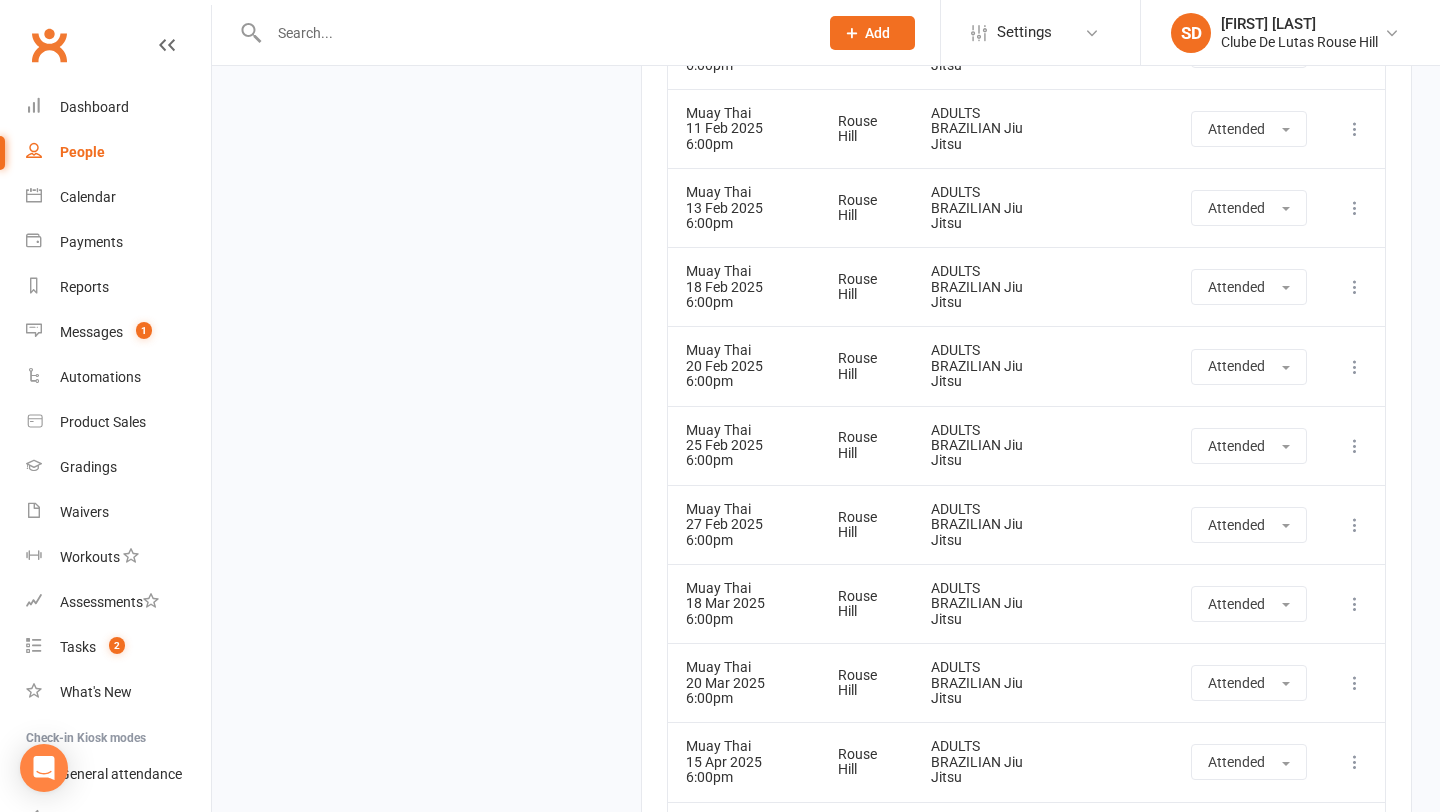 scroll, scrollTop: 2064, scrollLeft: 0, axis: vertical 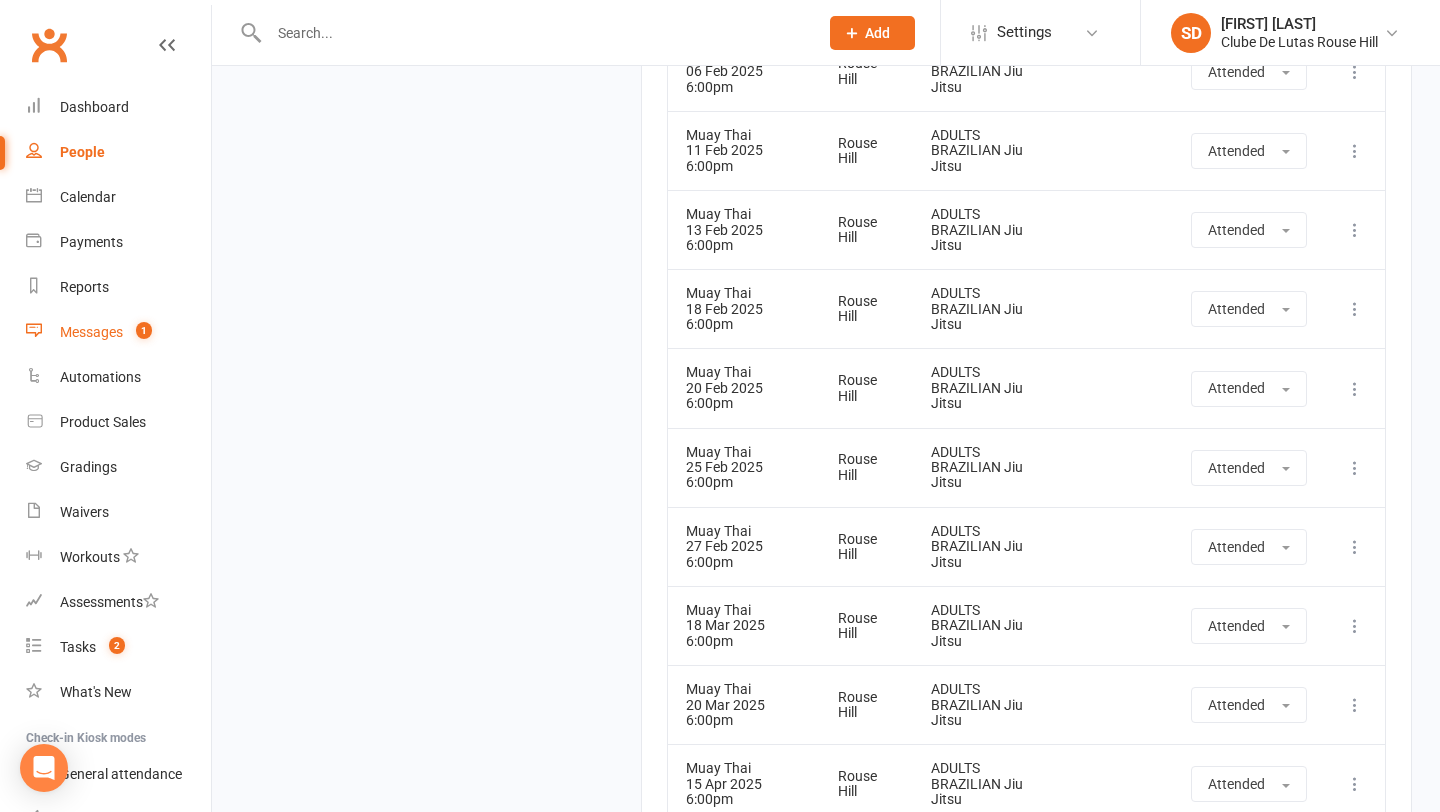 click on "Messages" at bounding box center [91, 332] 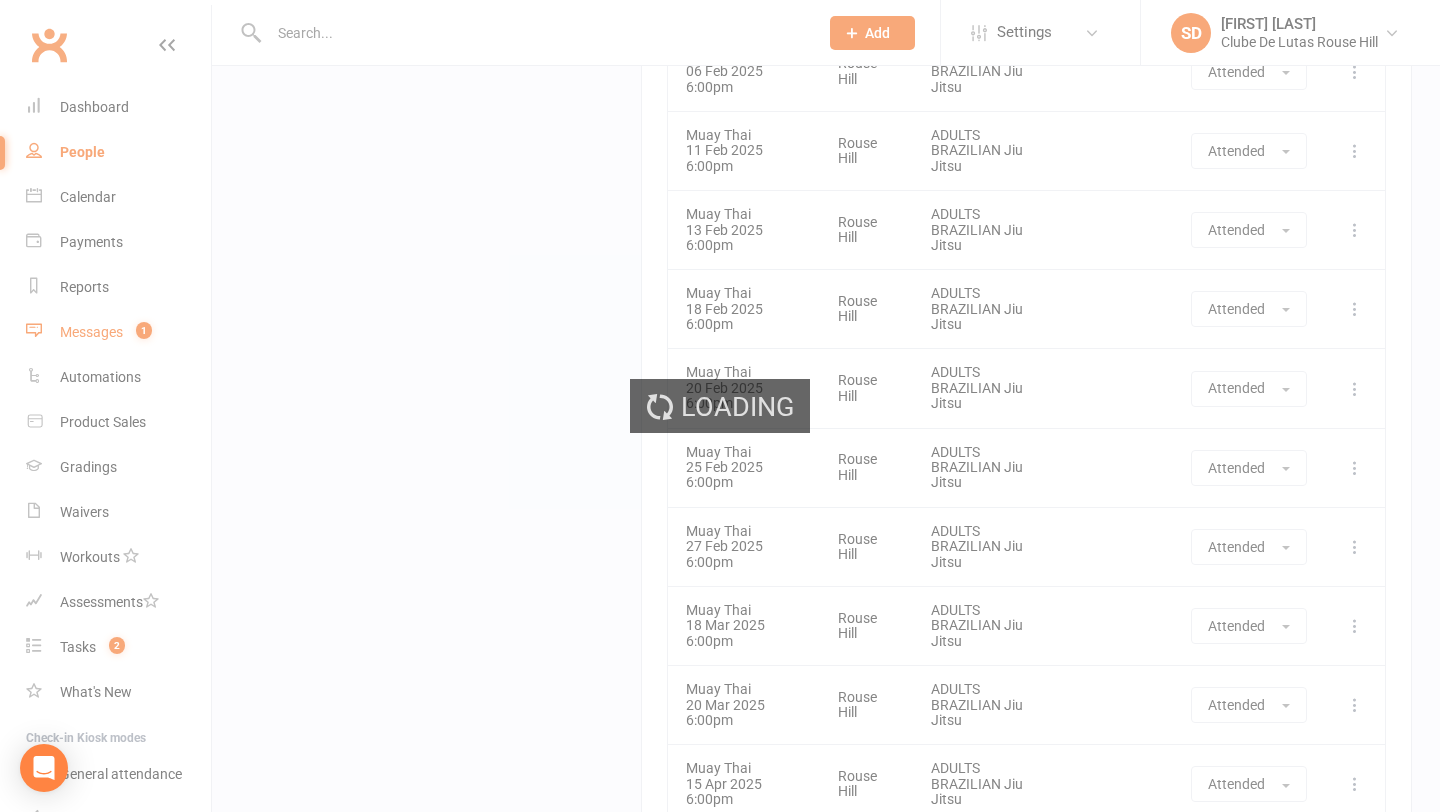 scroll, scrollTop: 0, scrollLeft: 0, axis: both 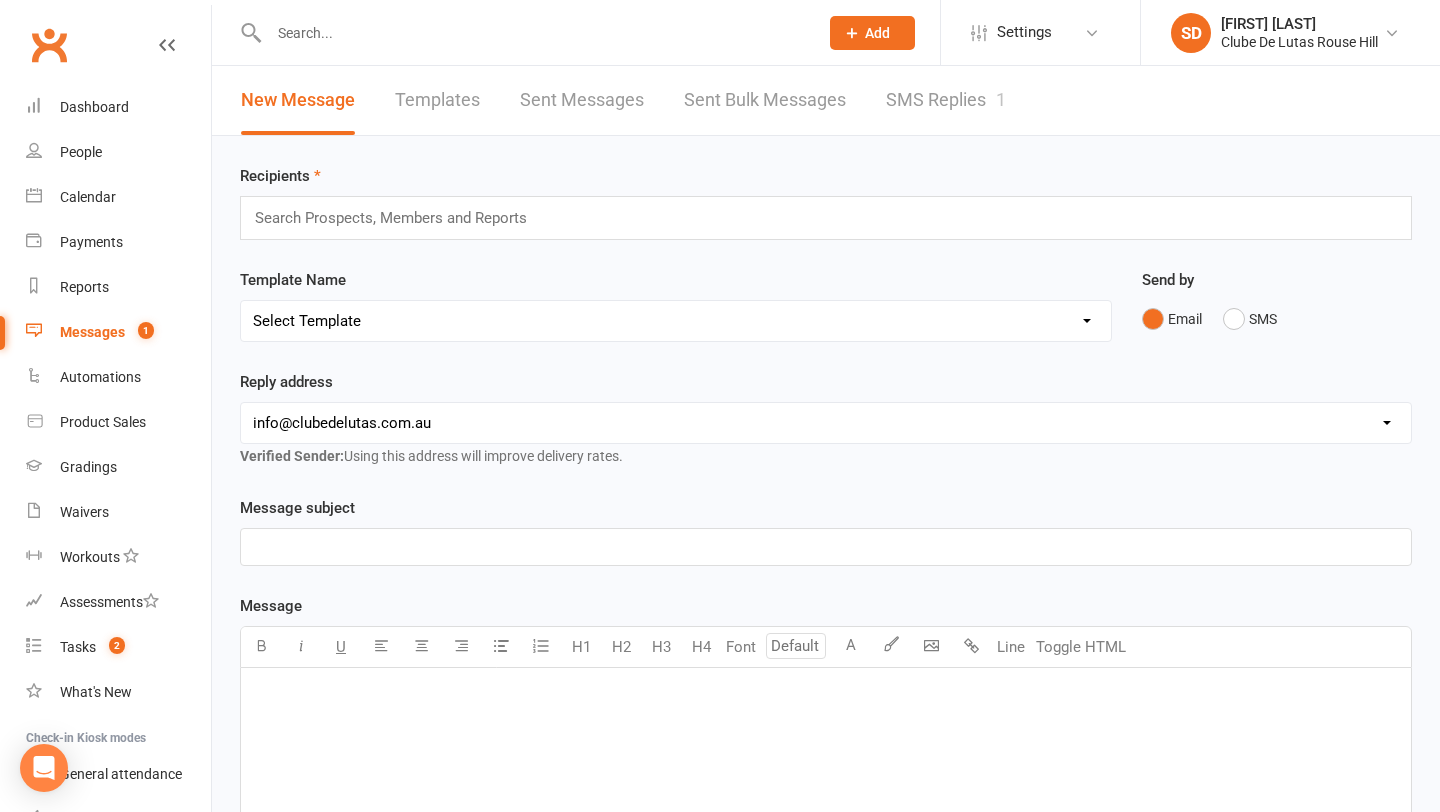 click on "SMS Replies  1" at bounding box center [946, 100] 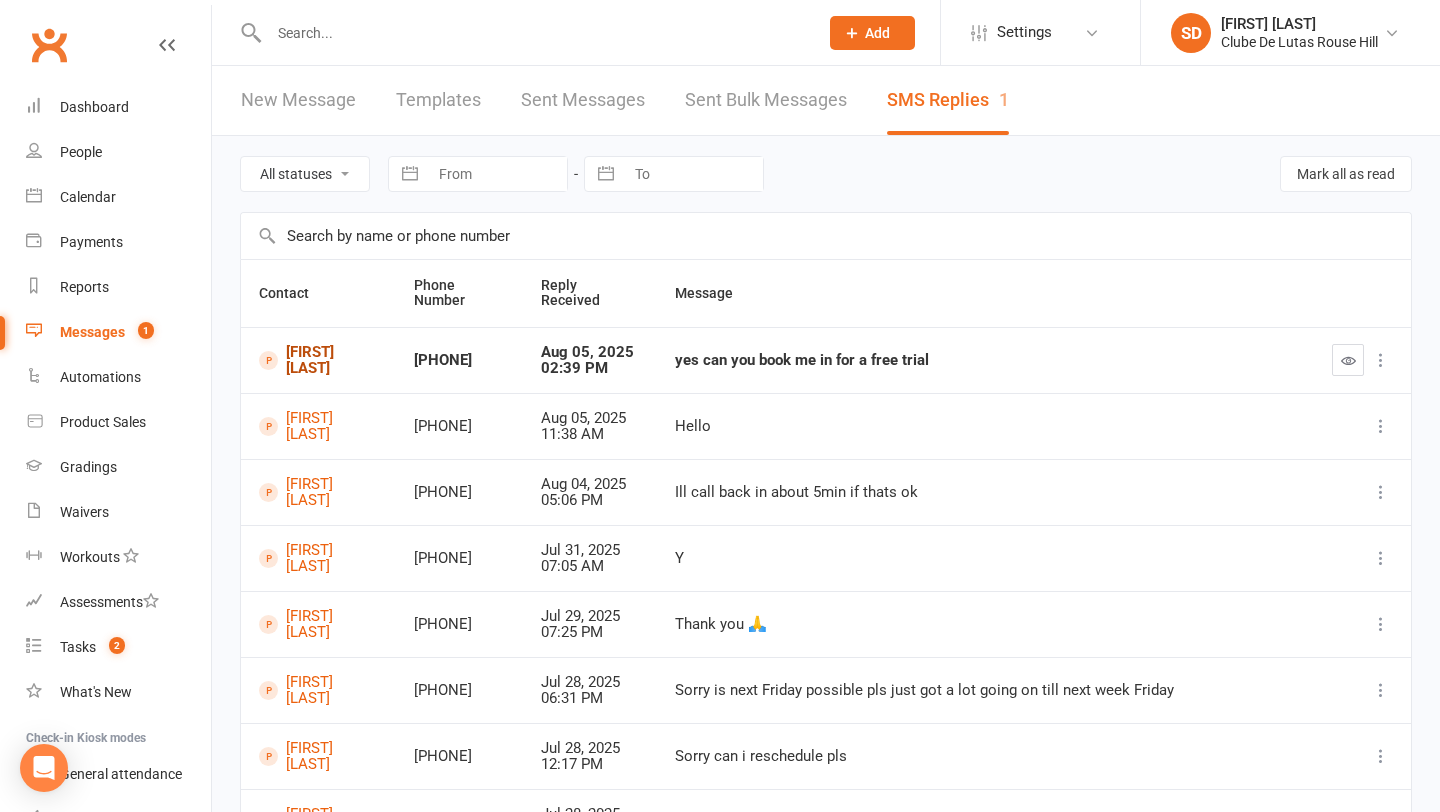 click on "[FIRST] [LAST]" at bounding box center (318, 360) 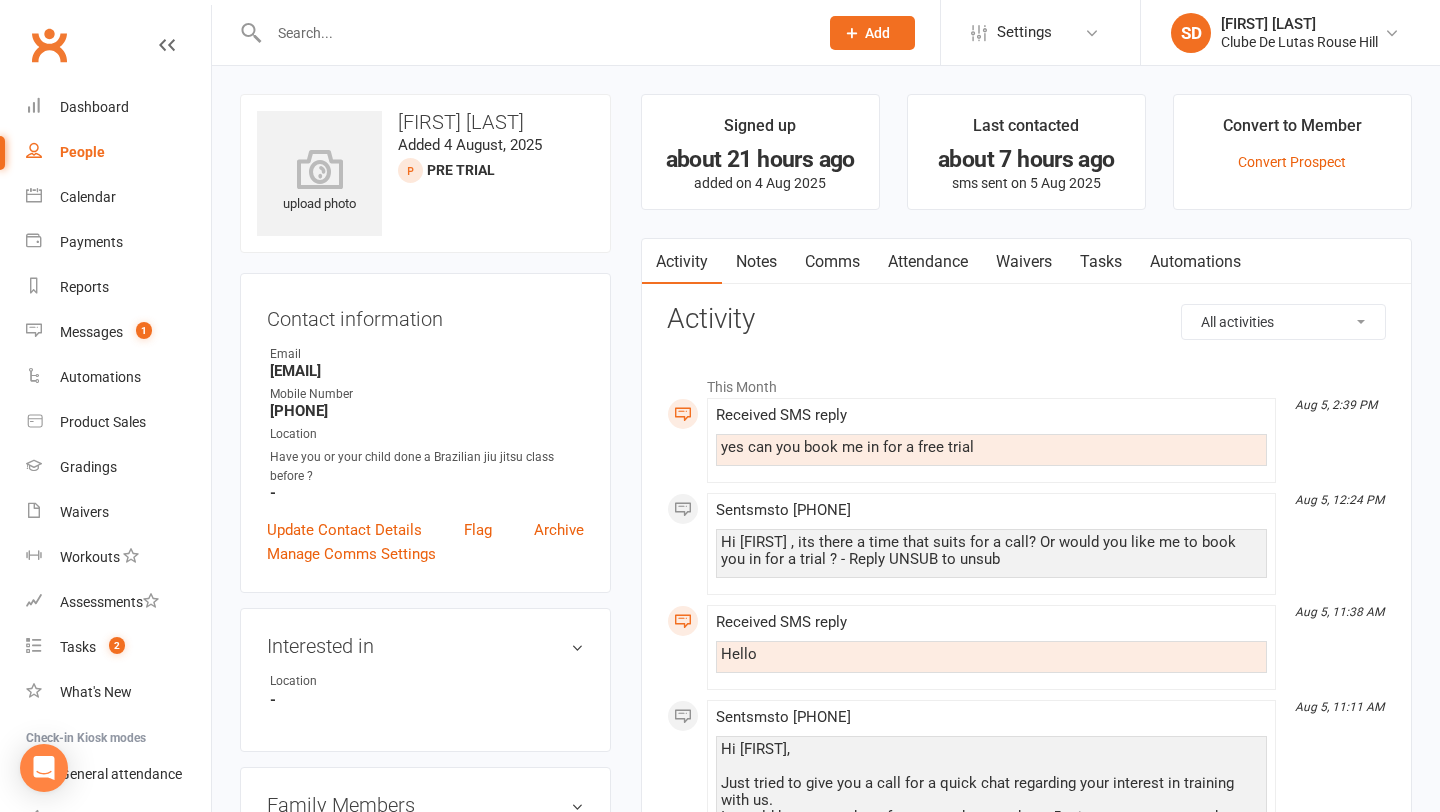 click on "Comms" at bounding box center (832, 262) 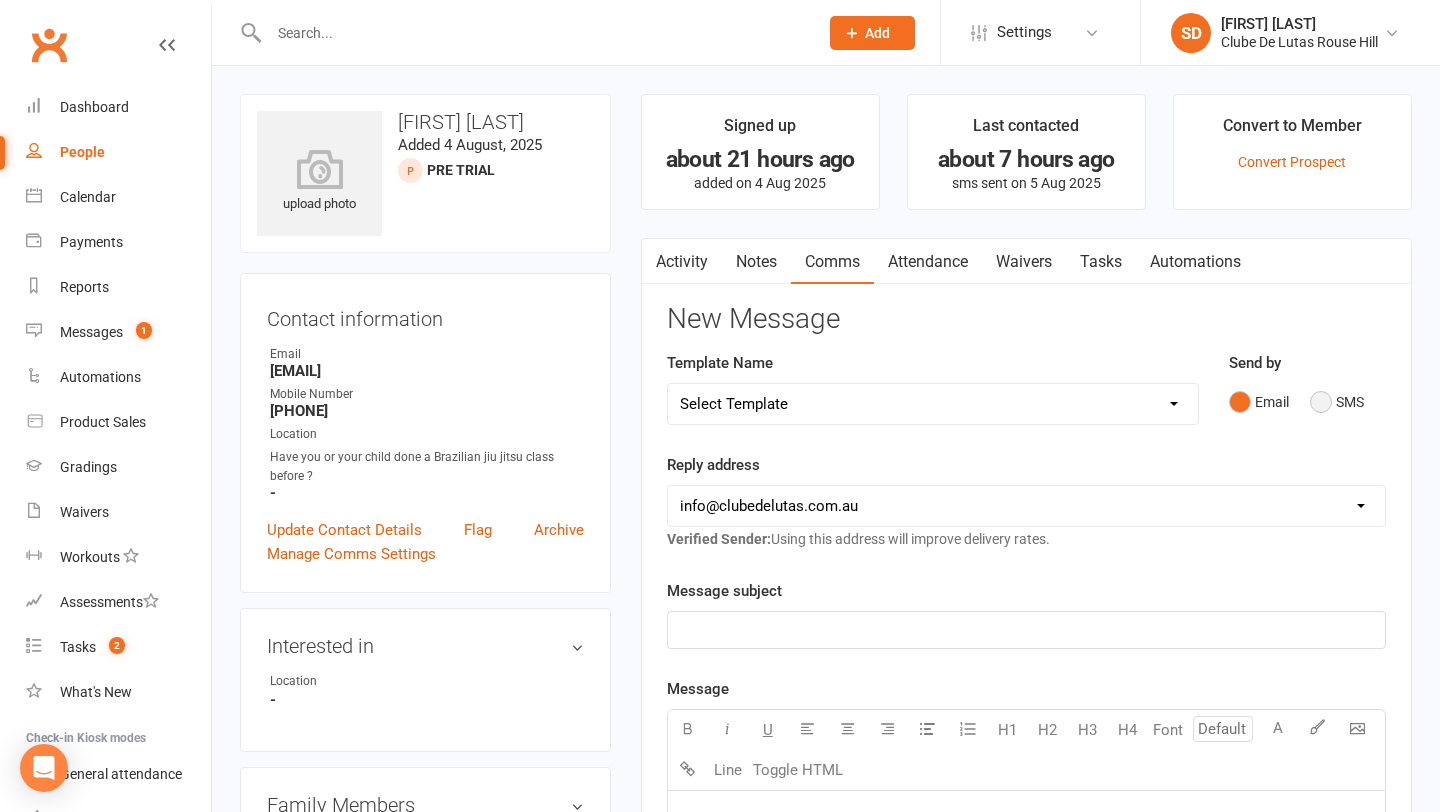 click on "SMS" at bounding box center (1337, 402) 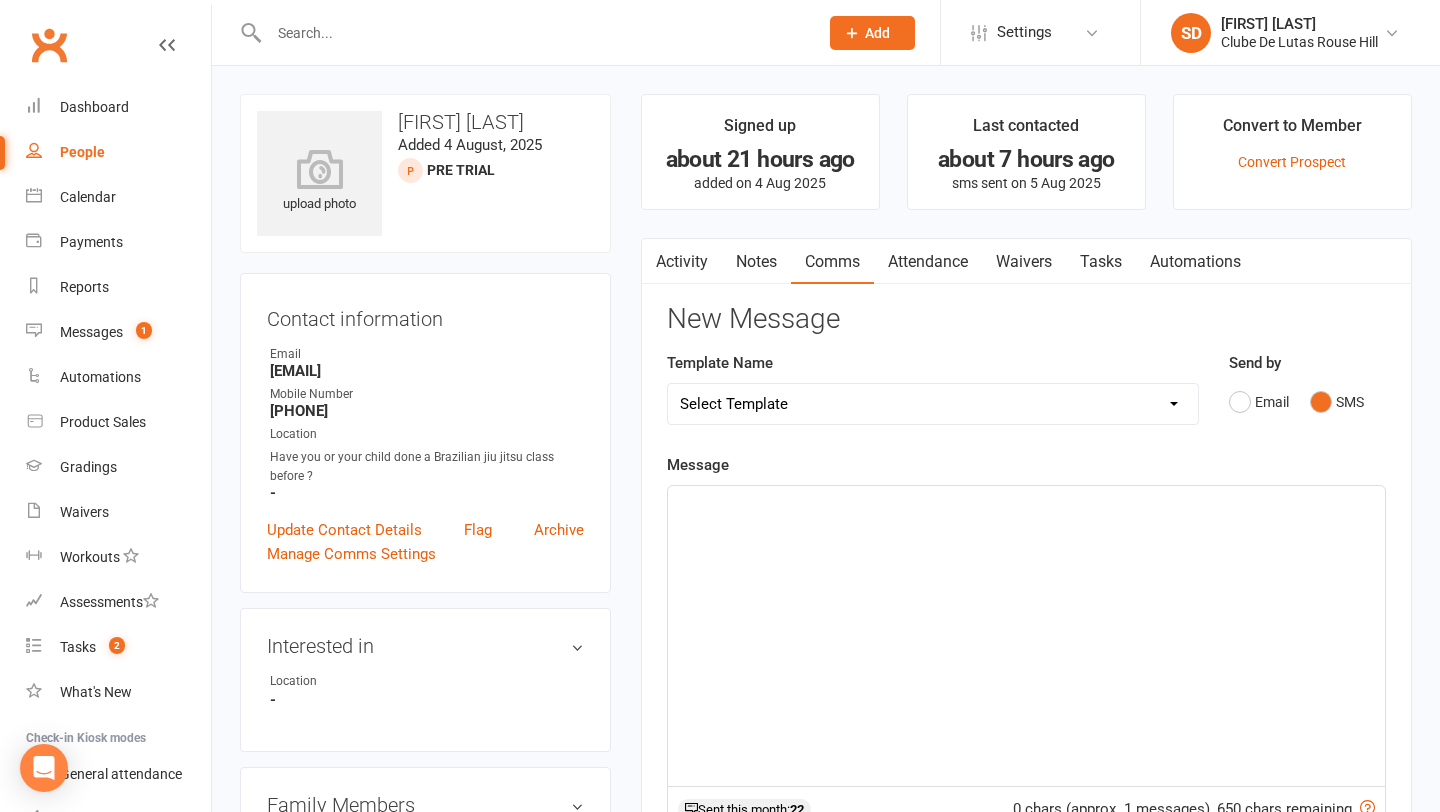 click on "﻿" 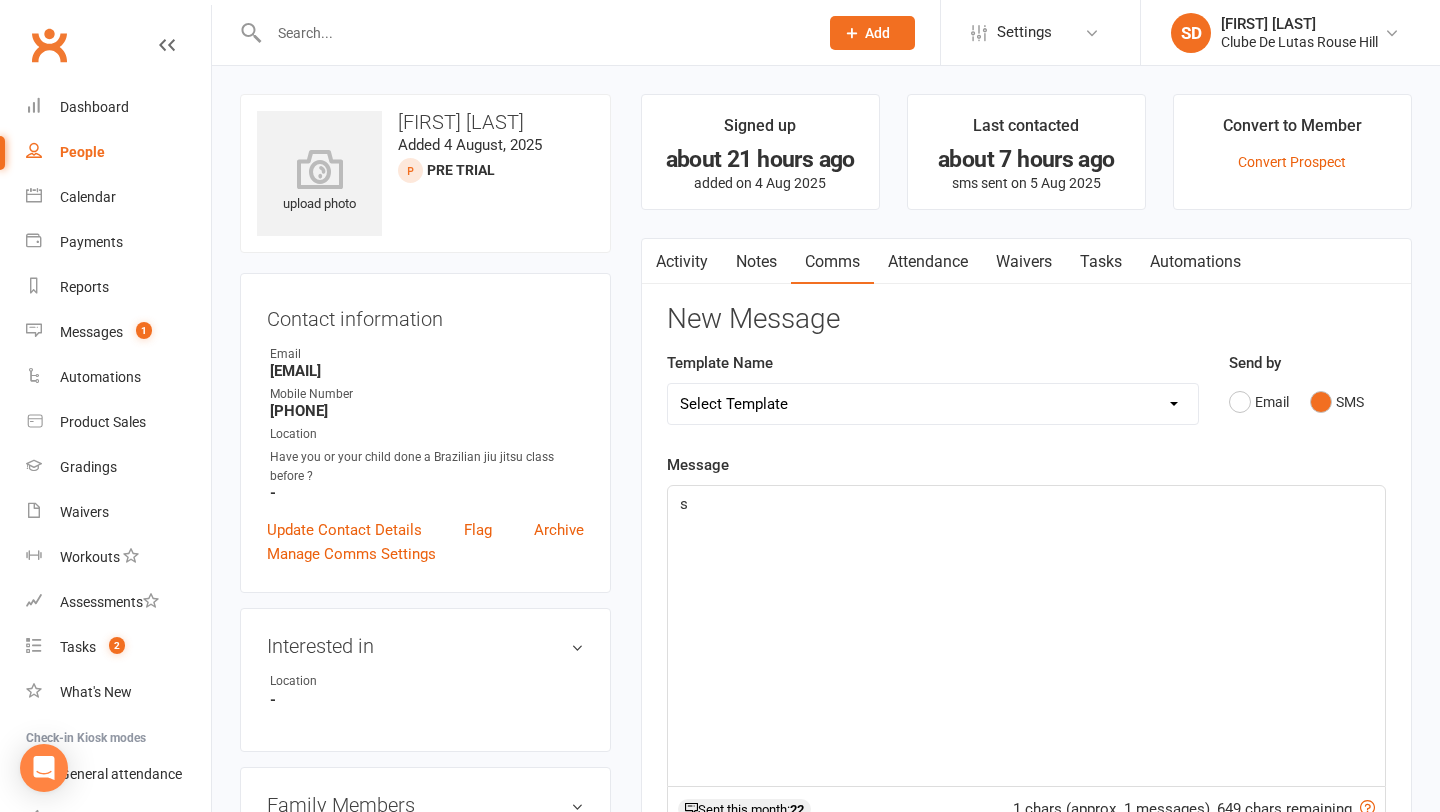 type 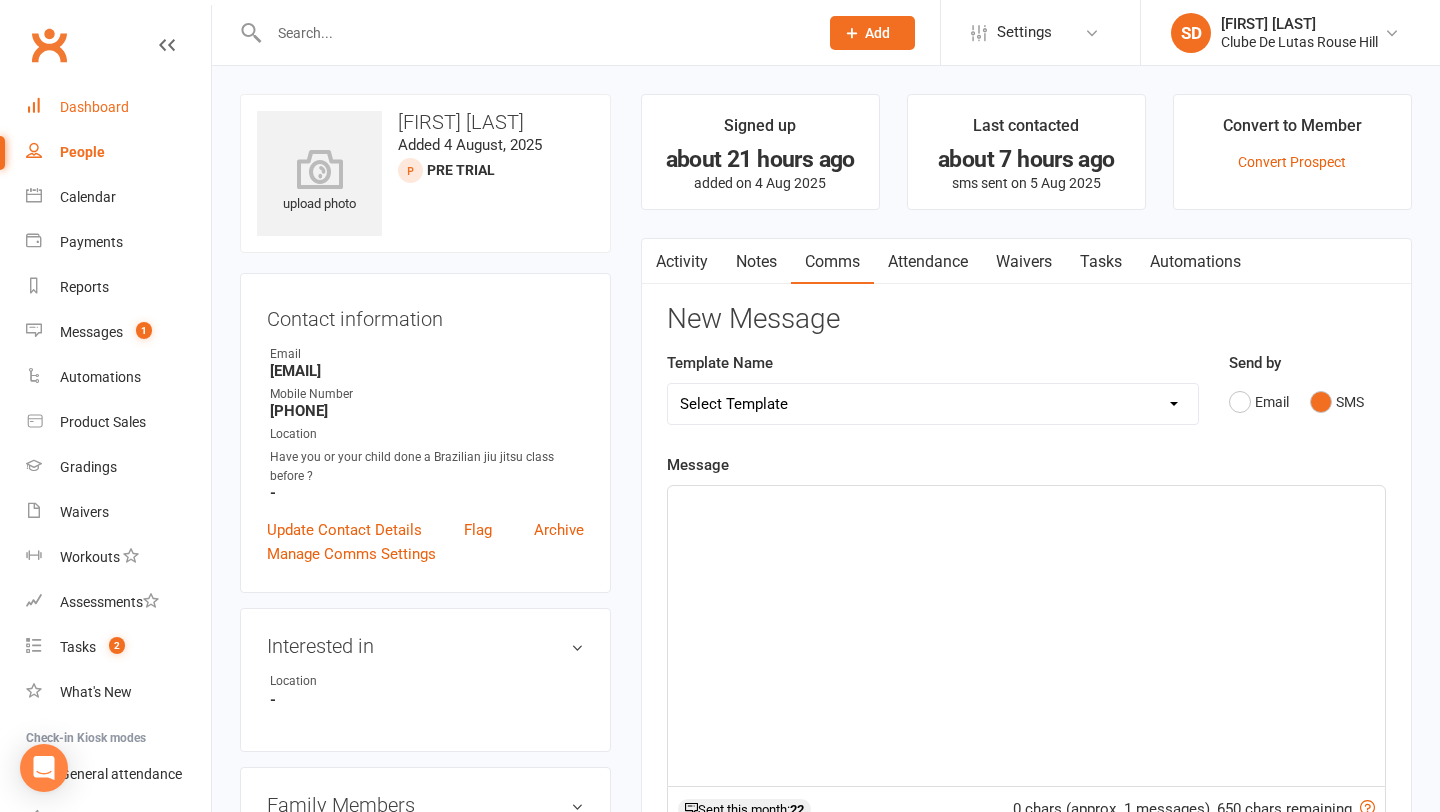 click on "Dashboard" at bounding box center [94, 107] 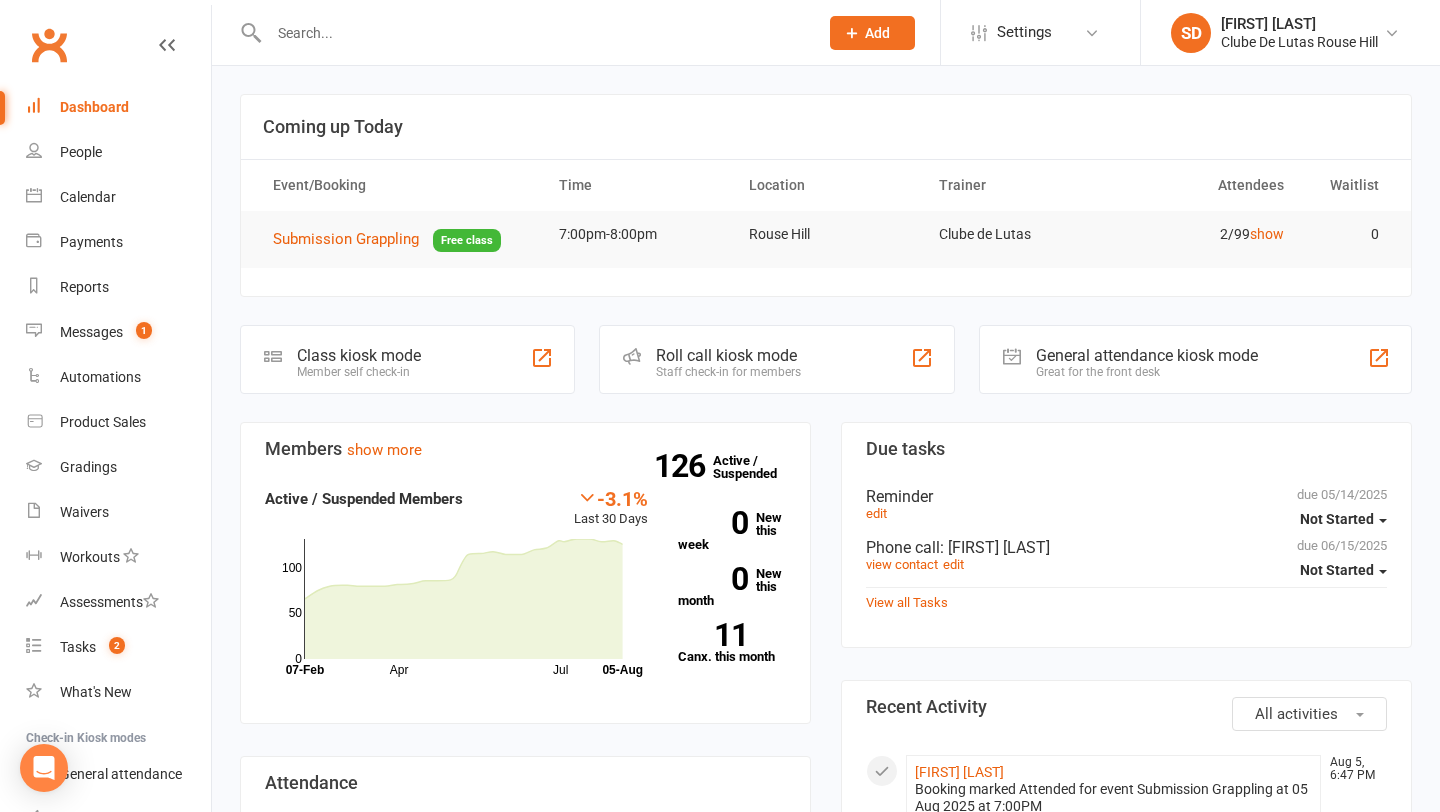 click at bounding box center [533, 33] 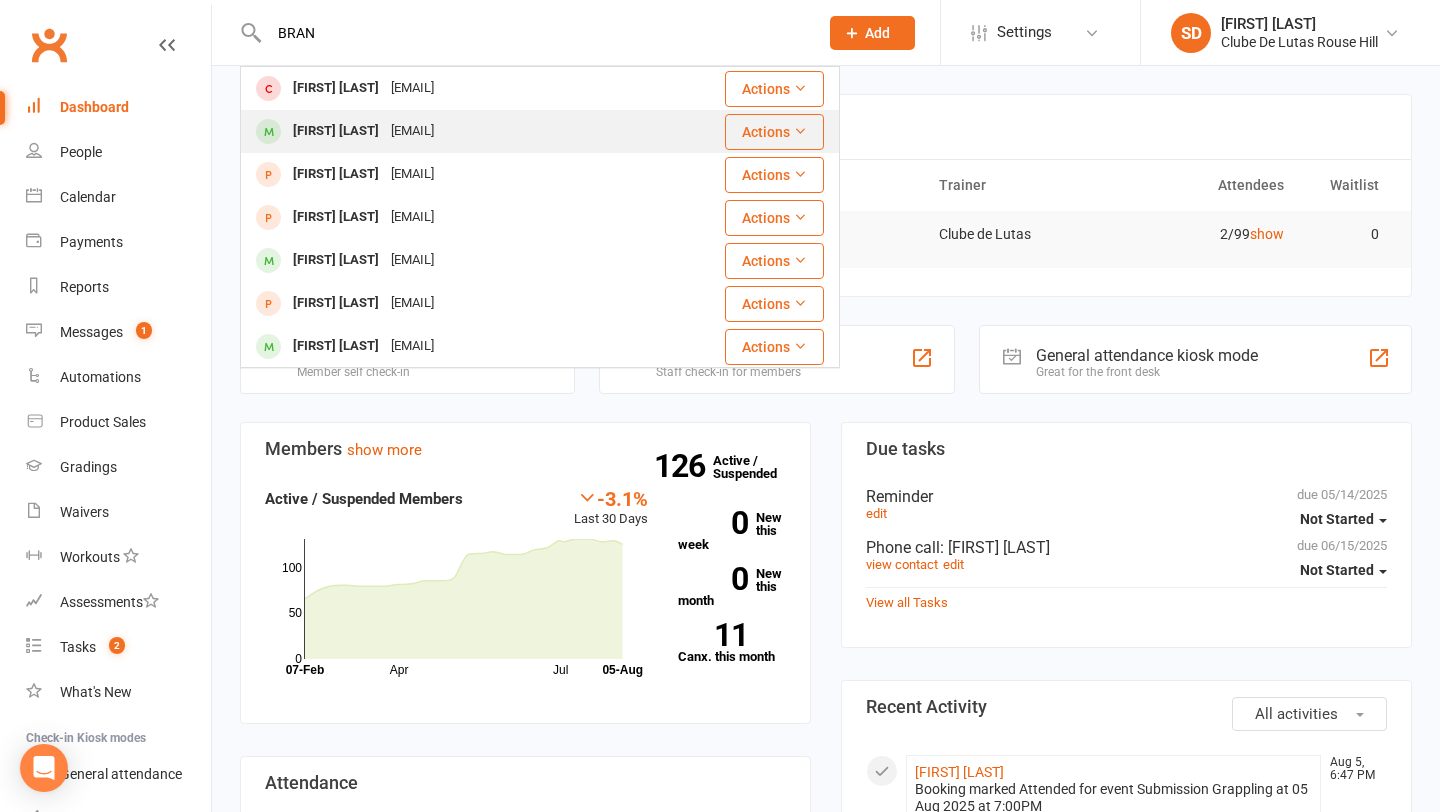 type on "BRAN" 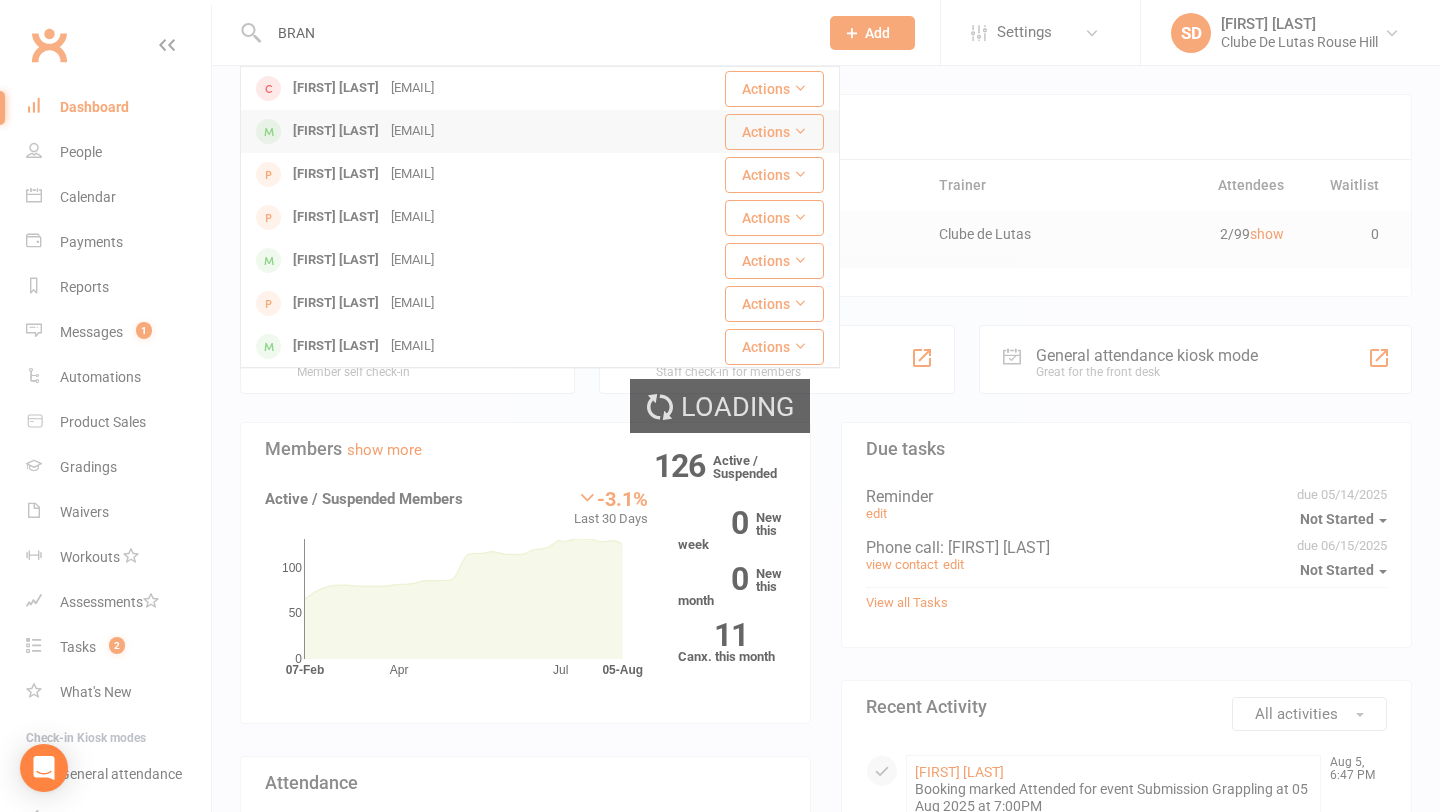 type 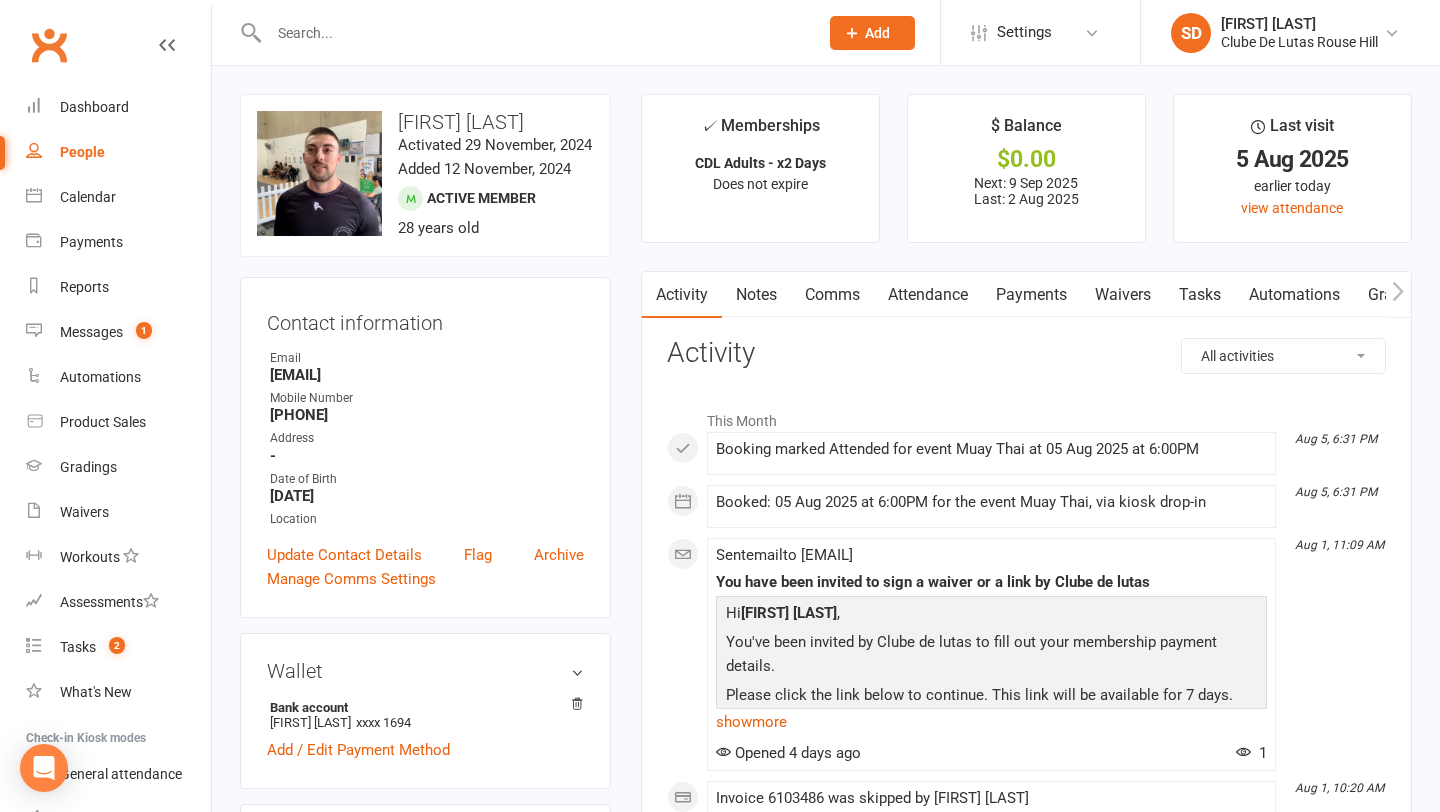 click on "Payments" at bounding box center [1031, 295] 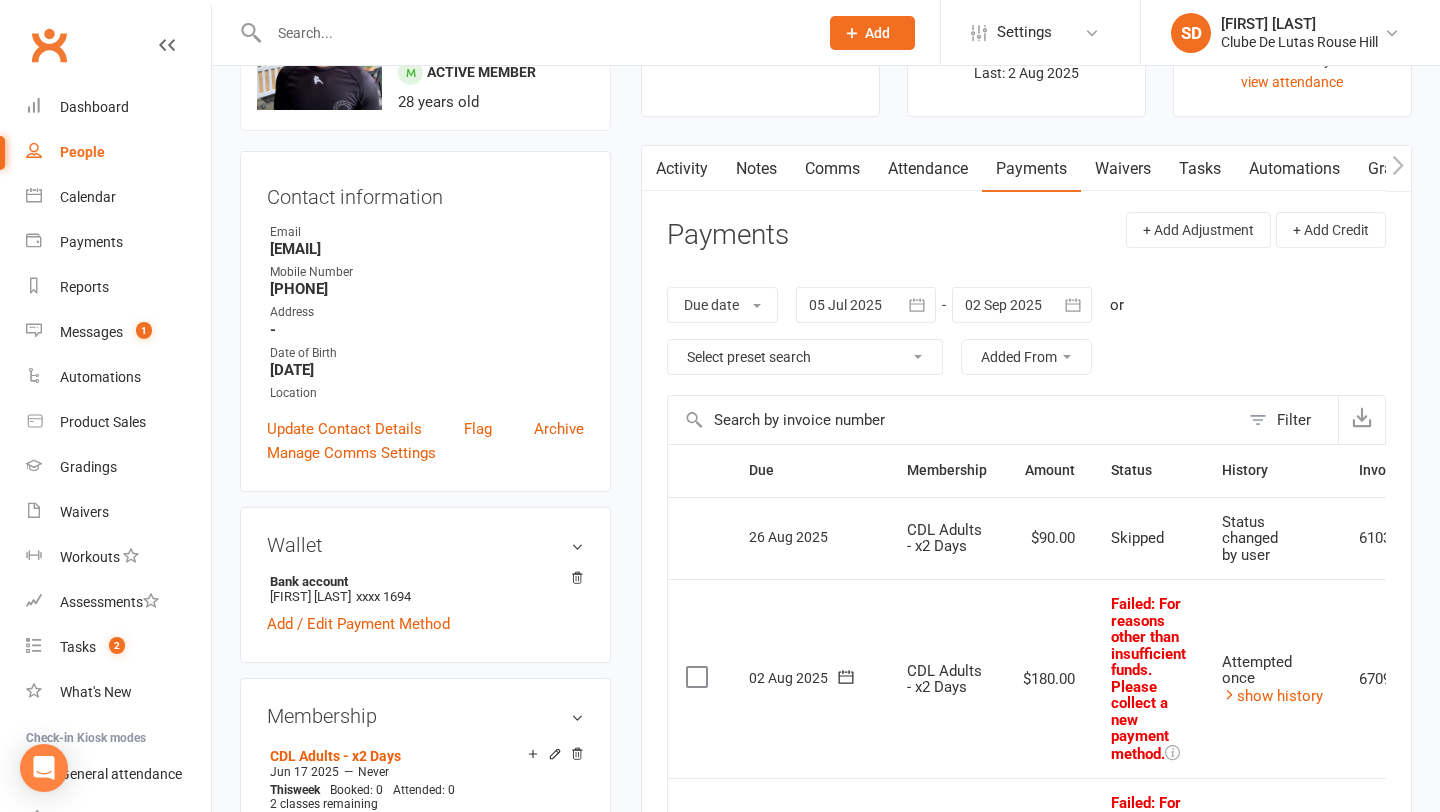 scroll, scrollTop: 108, scrollLeft: 0, axis: vertical 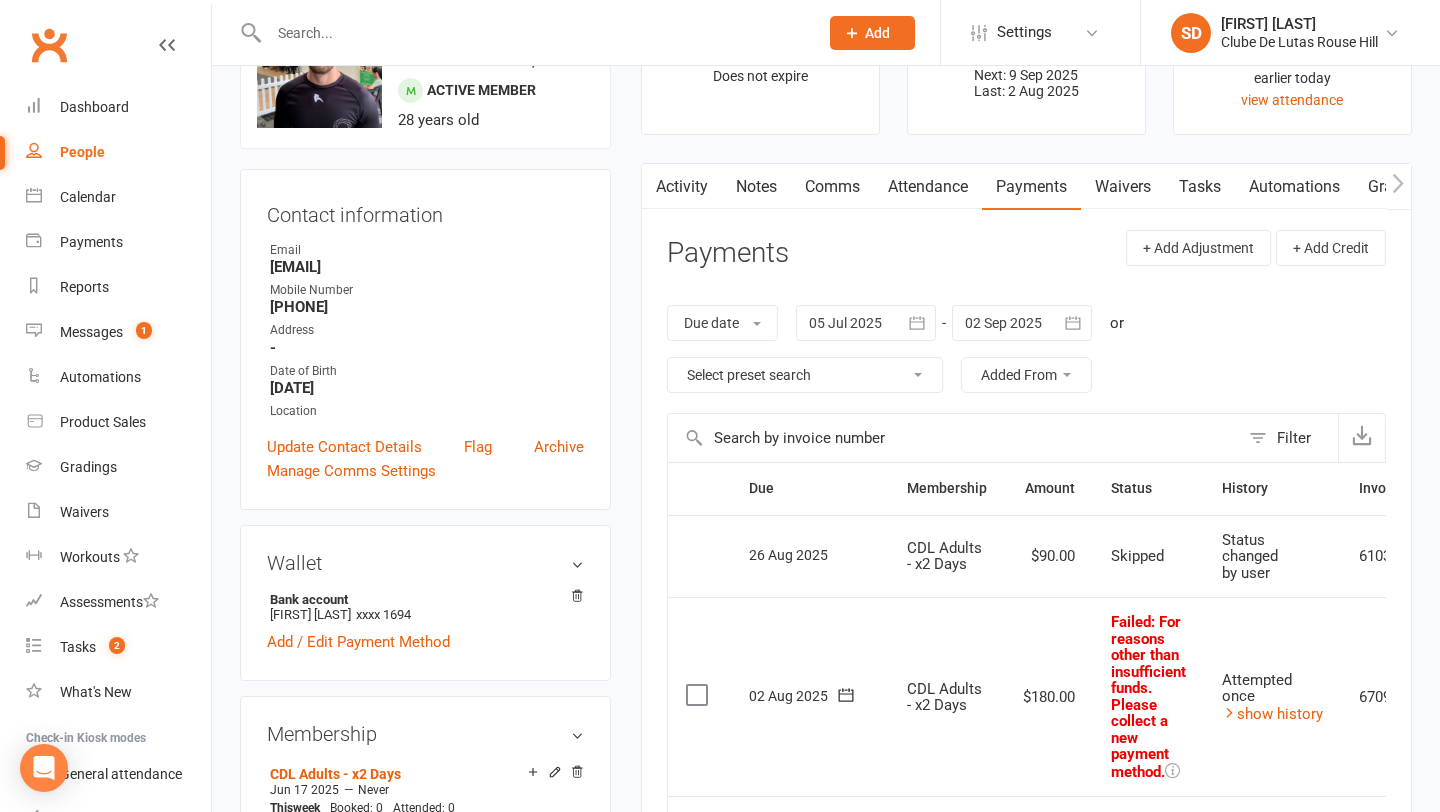 click on "Attendance" at bounding box center (928, 187) 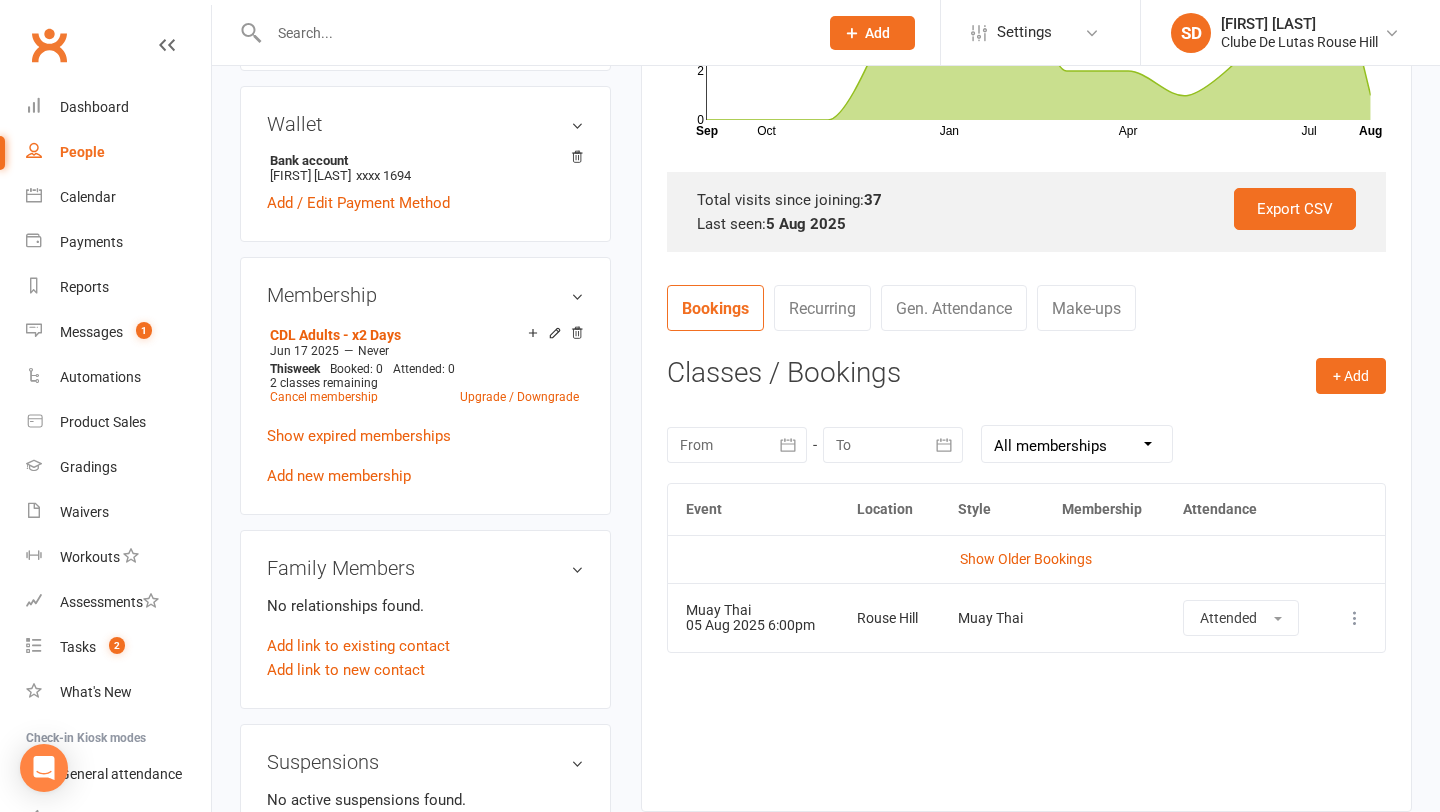 scroll, scrollTop: 502, scrollLeft: 0, axis: vertical 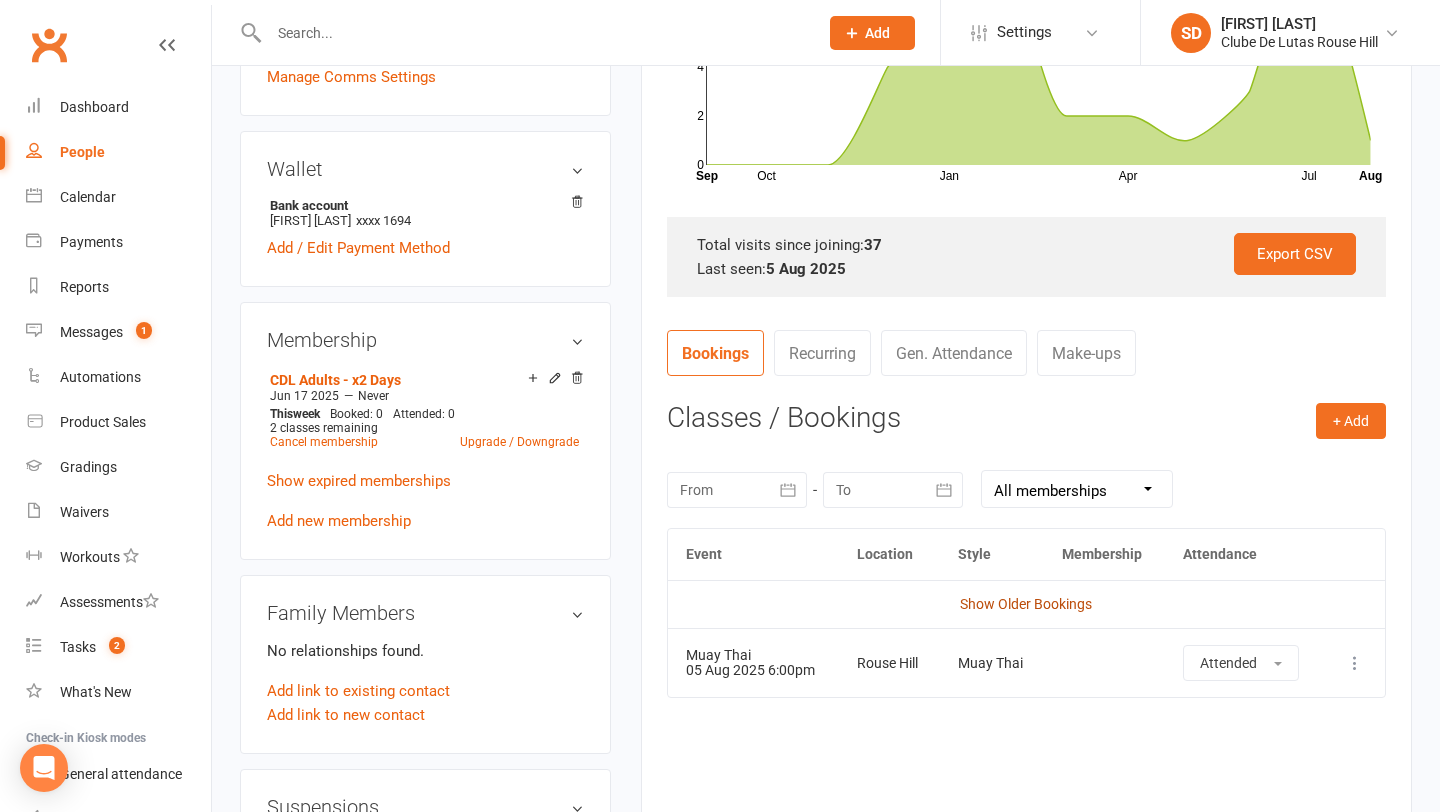 click on "Show Older Bookings" at bounding box center [1026, 604] 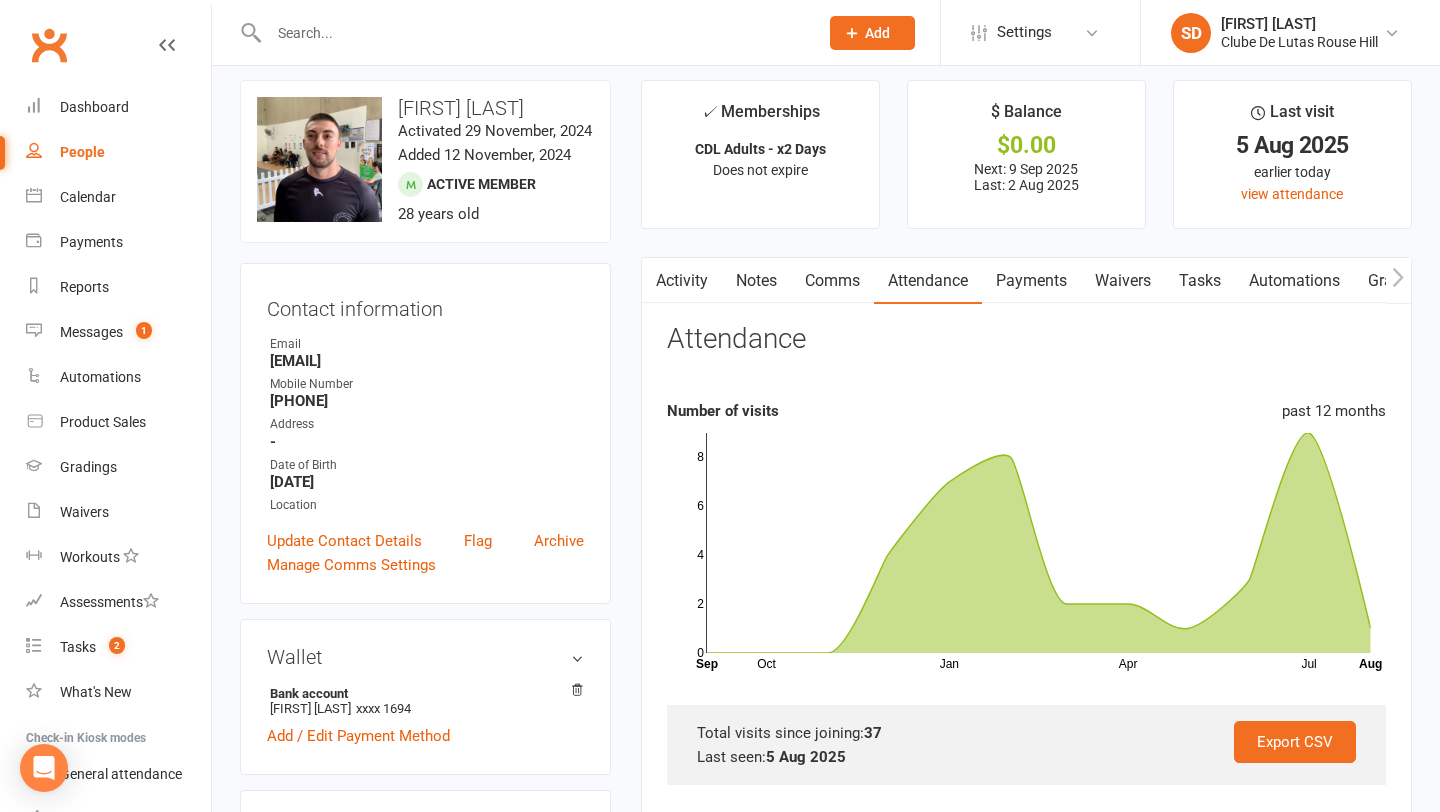 scroll, scrollTop: 0, scrollLeft: 0, axis: both 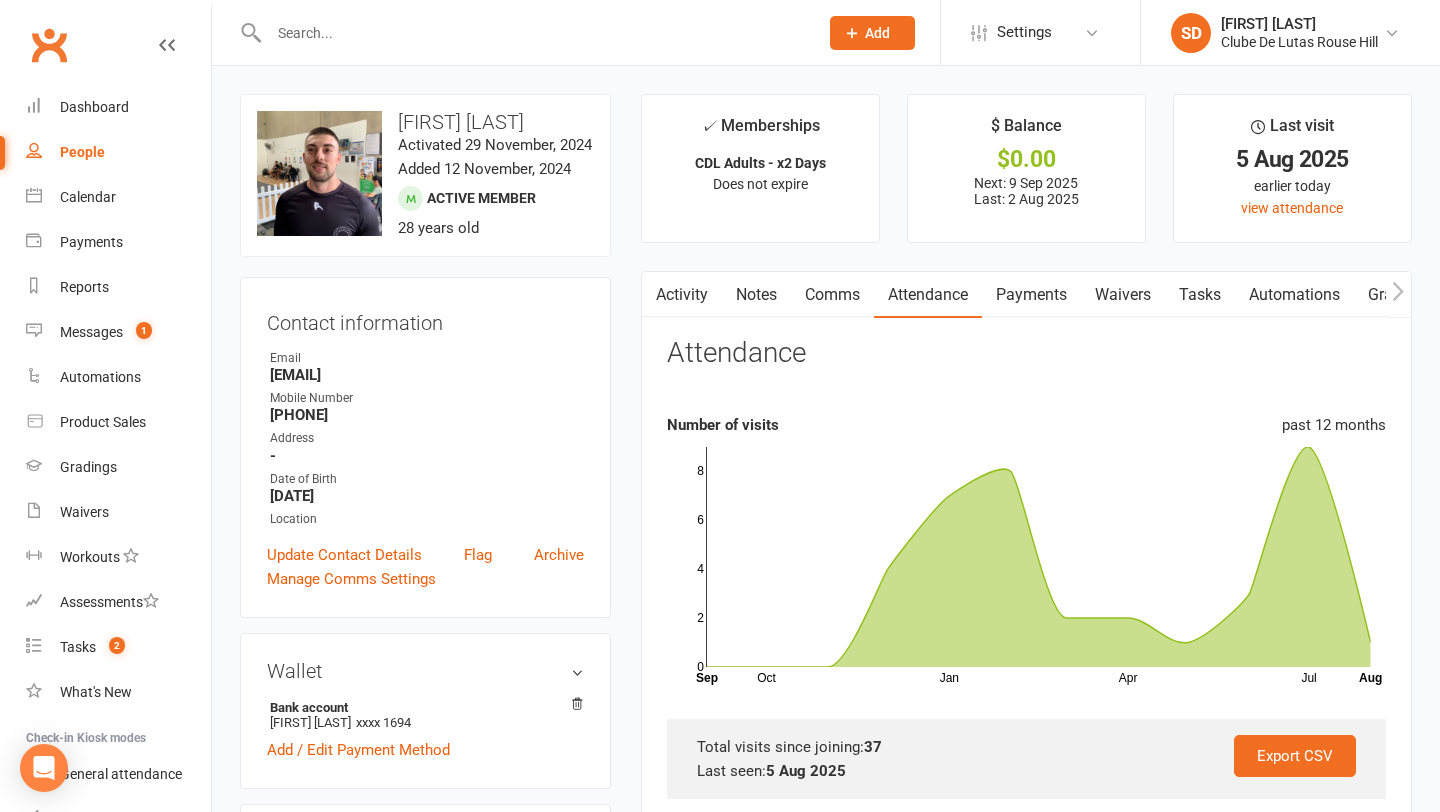 click on "Payments" at bounding box center [1031, 295] 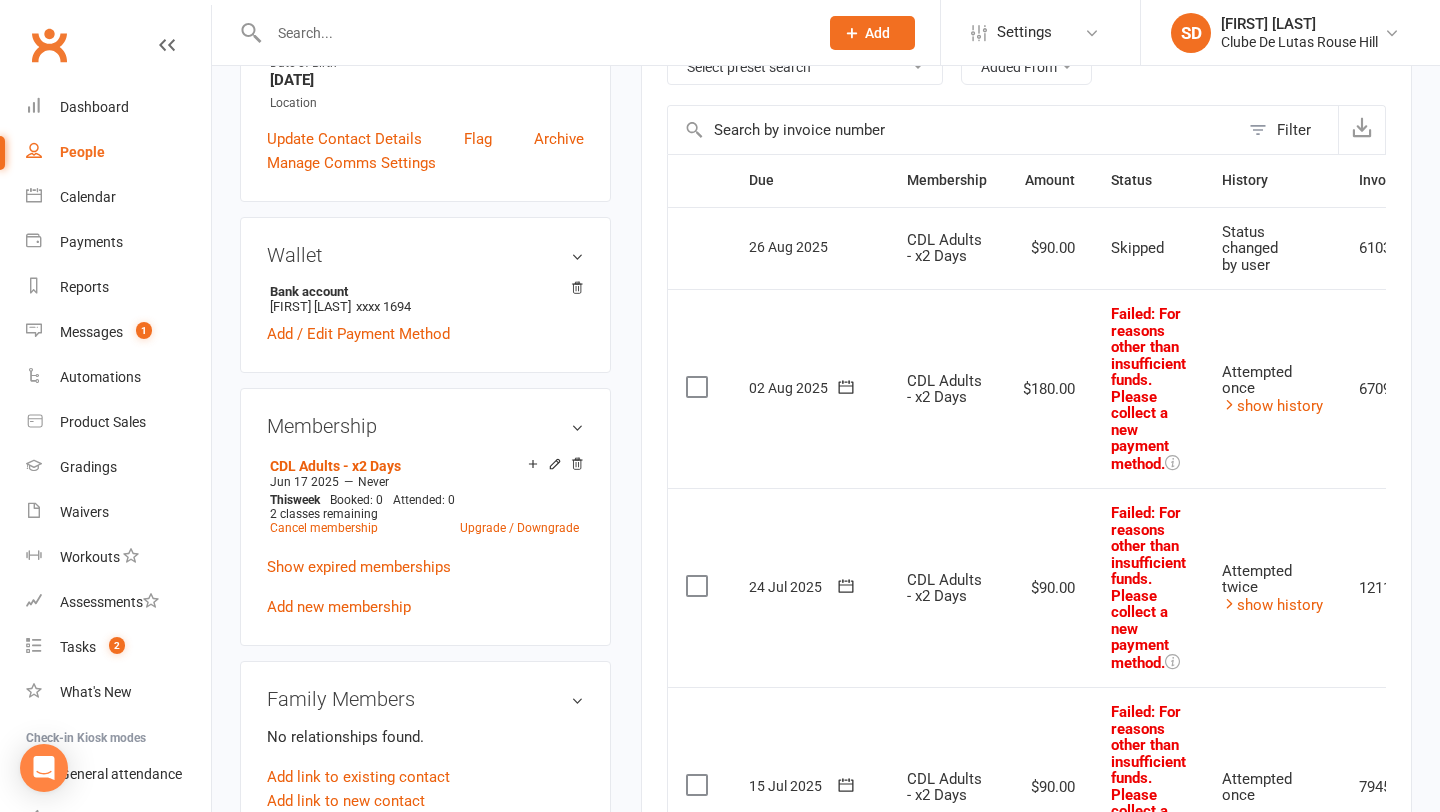 scroll, scrollTop: 414, scrollLeft: 0, axis: vertical 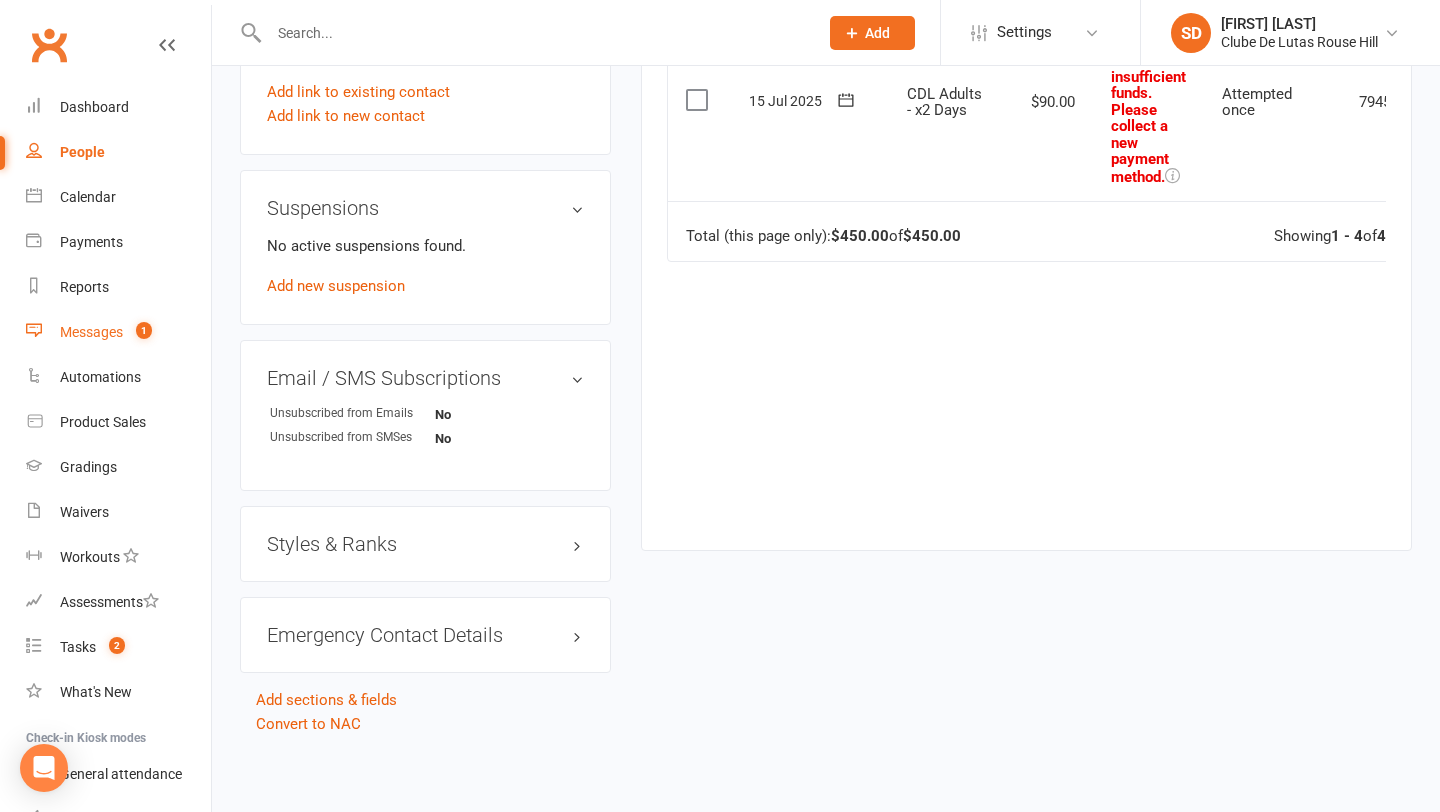 click on "Messages" at bounding box center [91, 332] 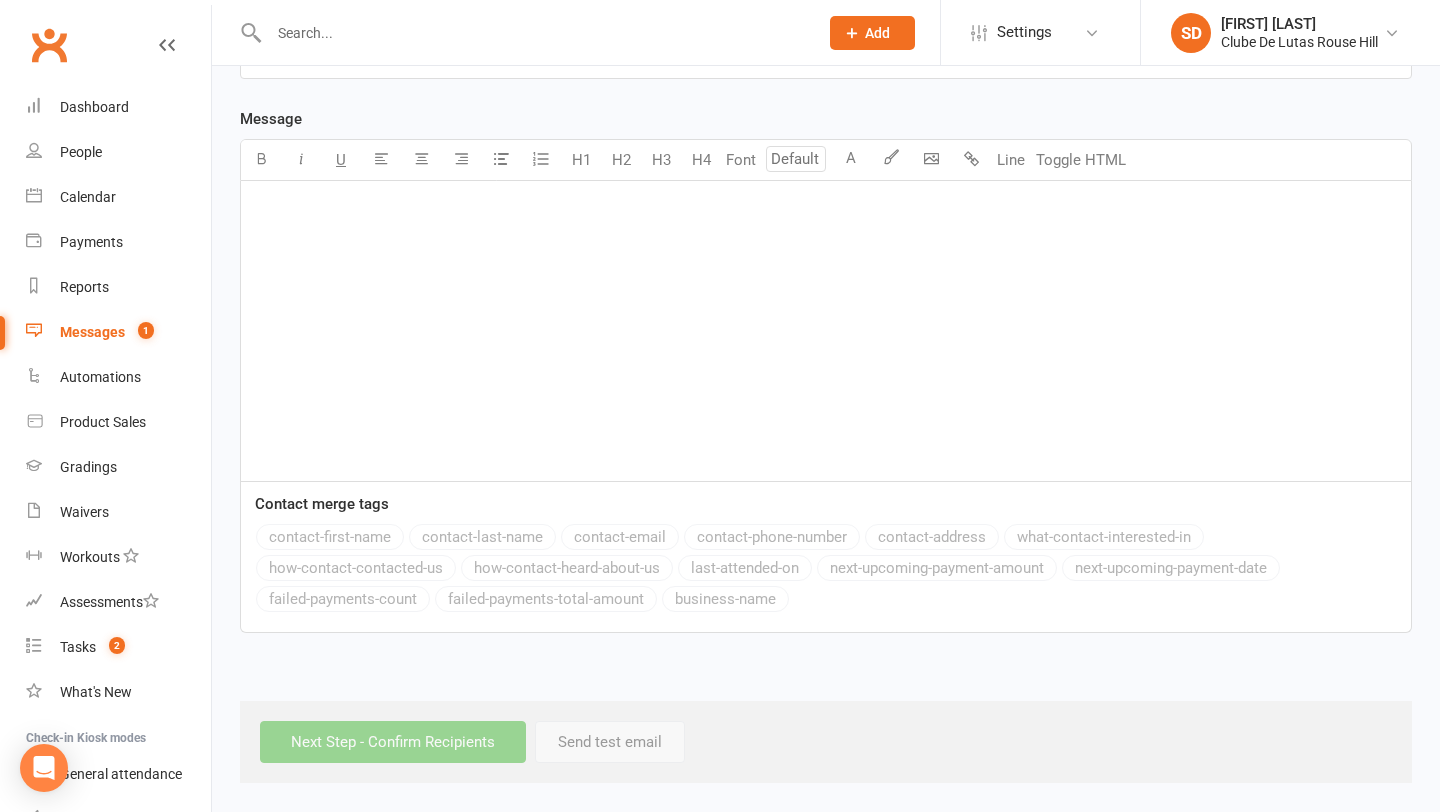 scroll, scrollTop: 0, scrollLeft: 0, axis: both 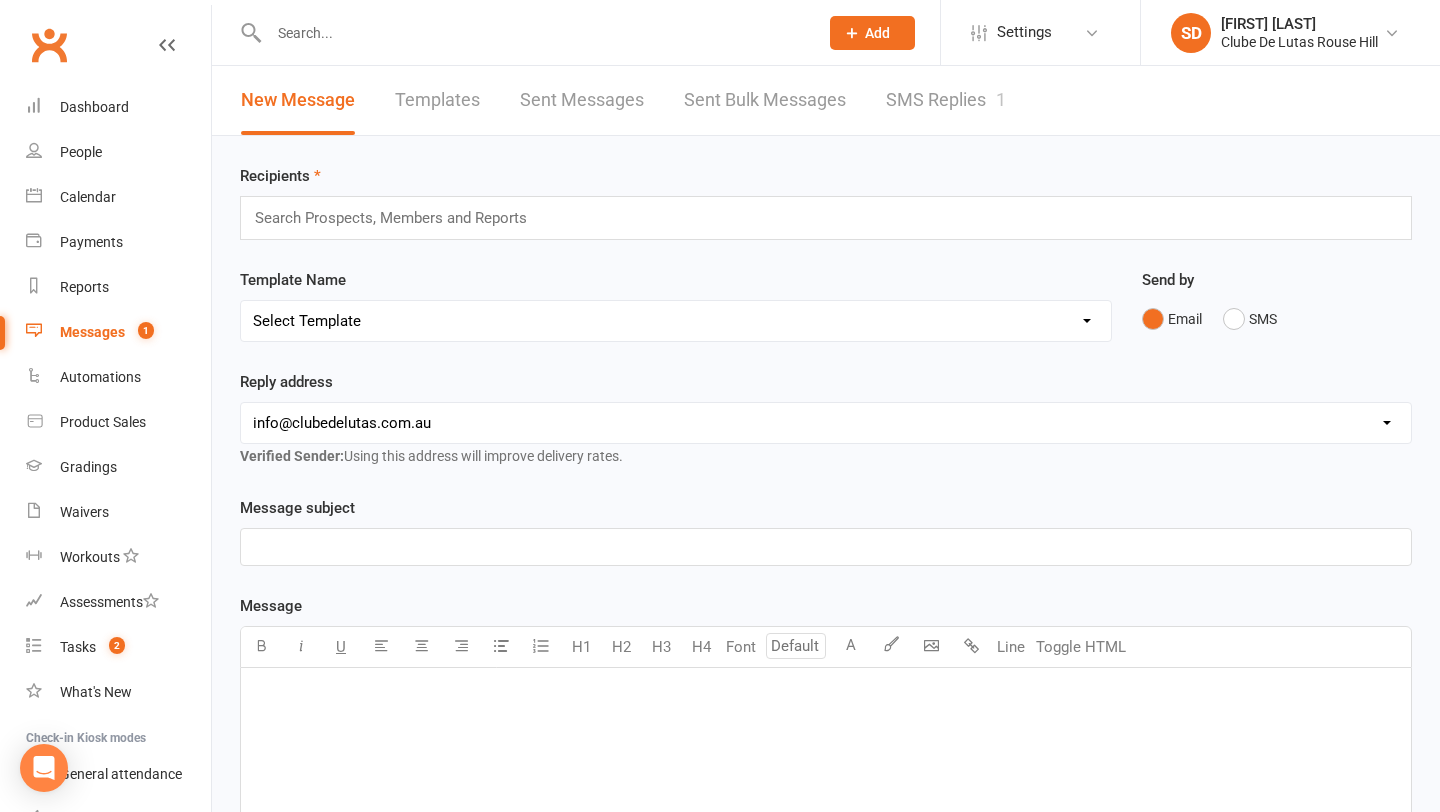 click on "SMS Replies  1" at bounding box center (946, 100) 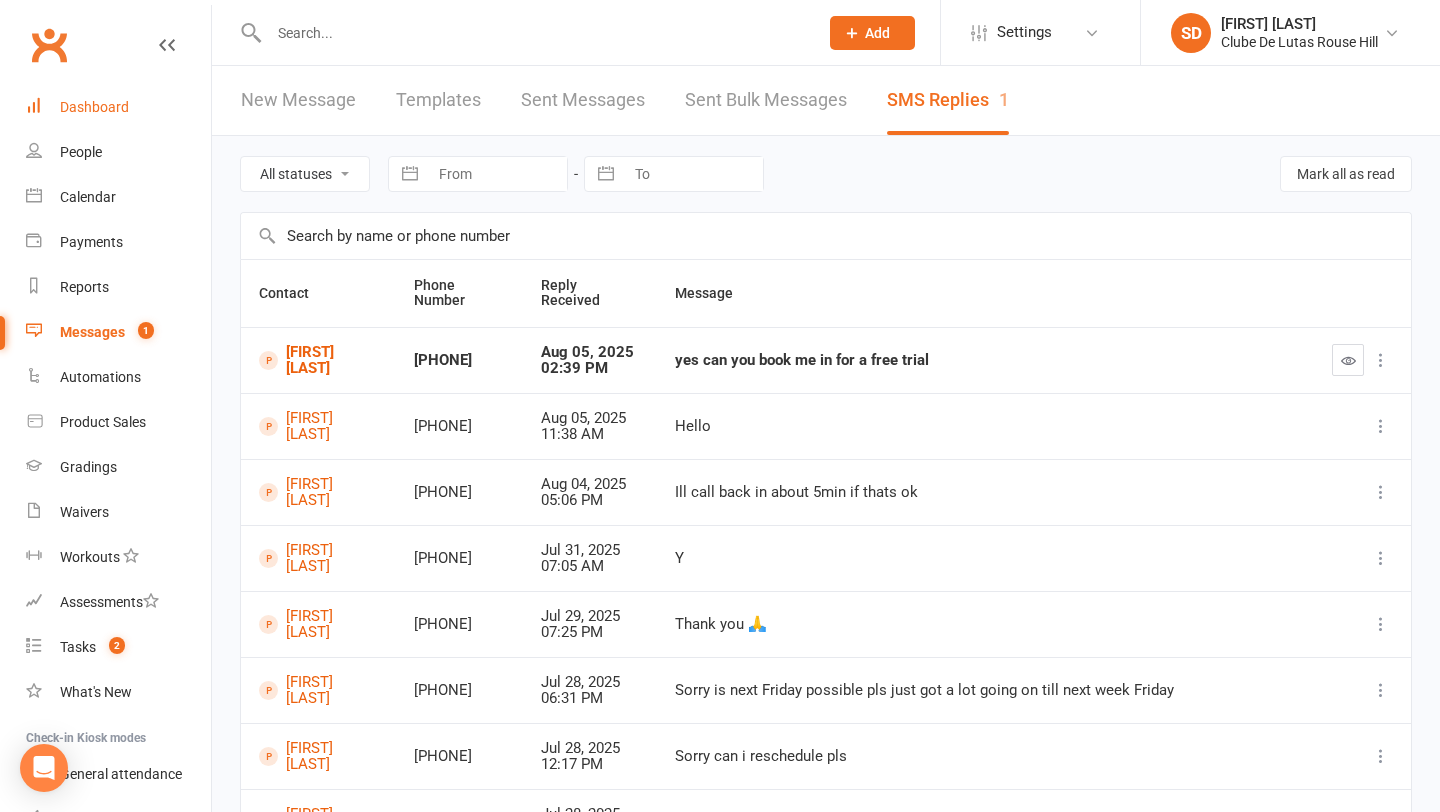click on "Dashboard" at bounding box center (94, 107) 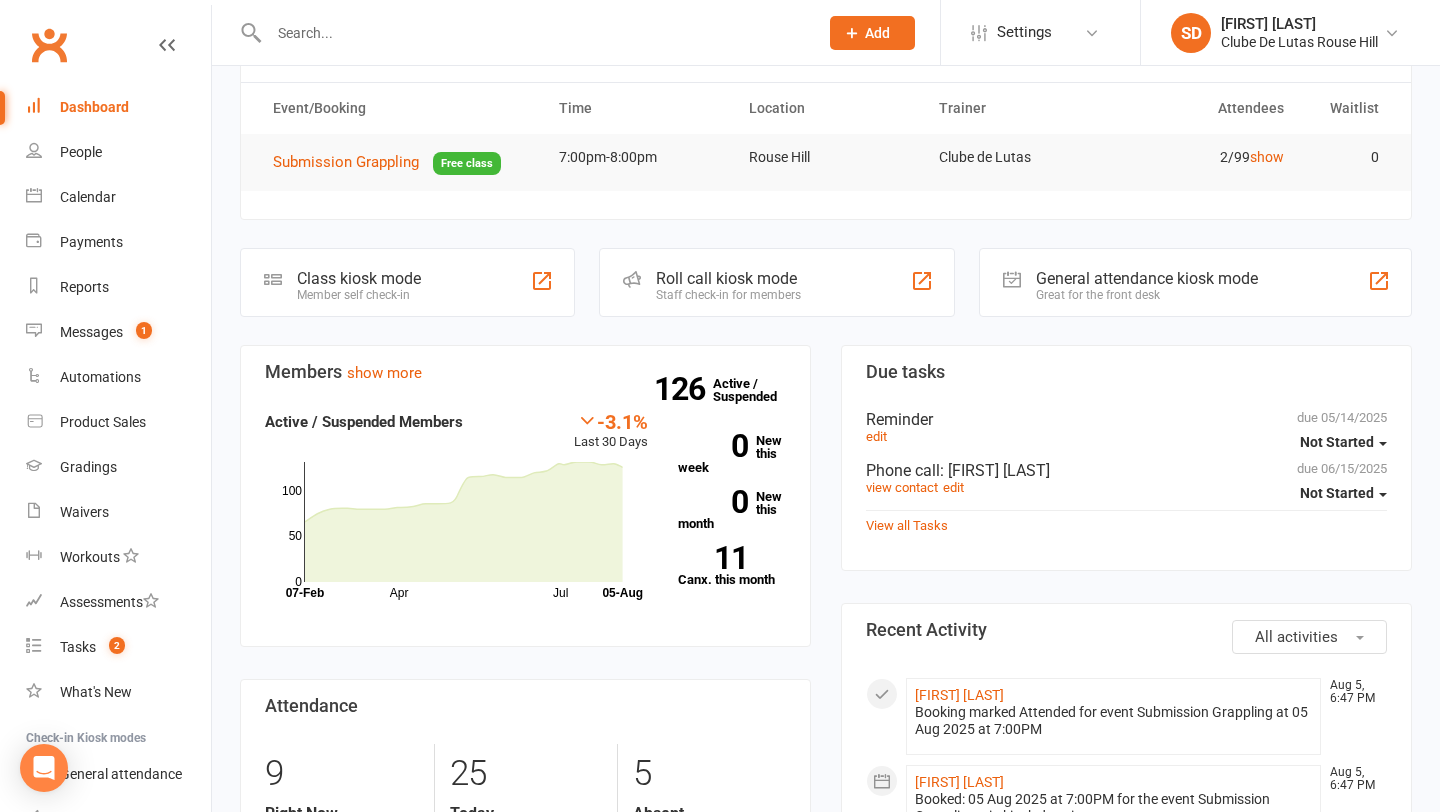 scroll, scrollTop: 75, scrollLeft: 0, axis: vertical 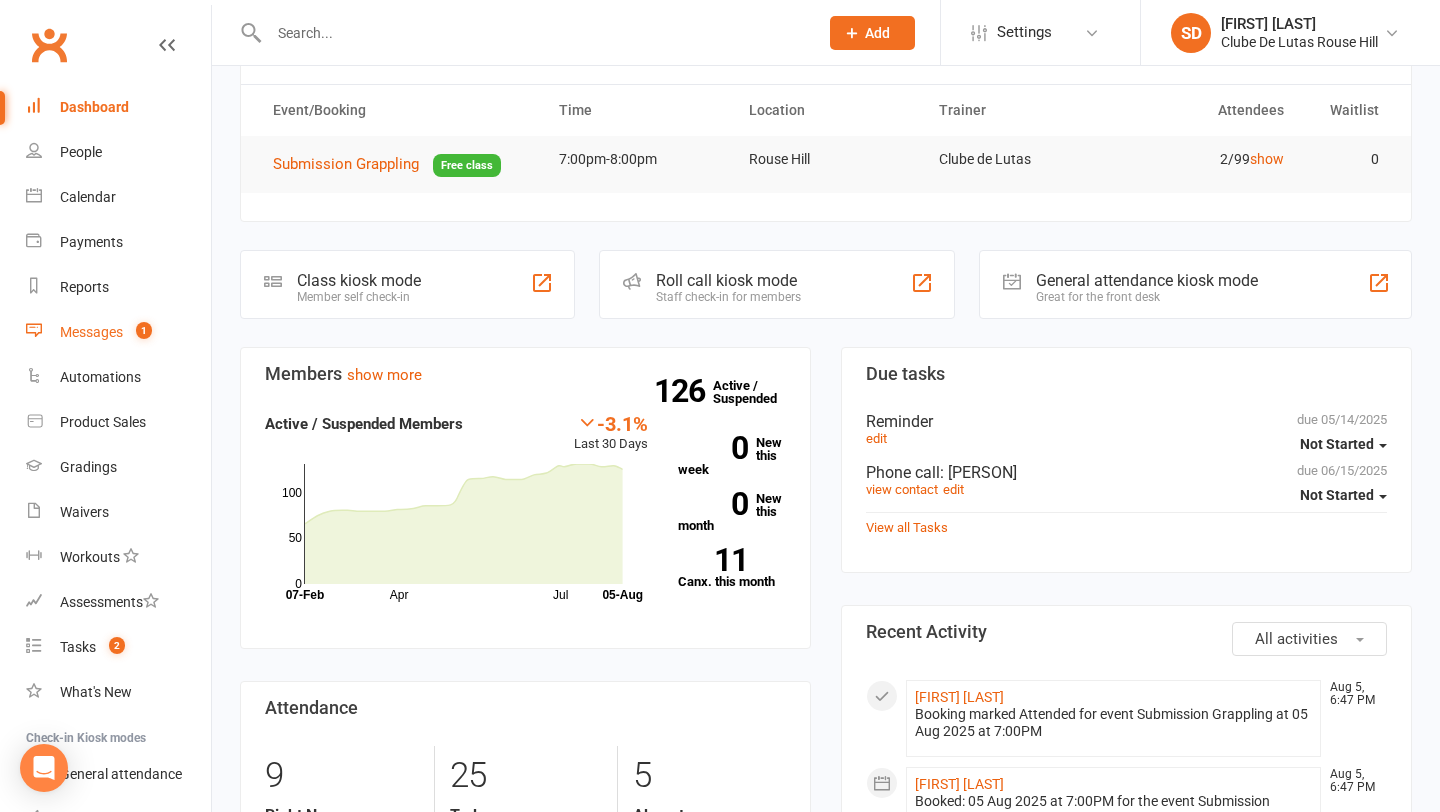 click on "1" at bounding box center [144, 330] 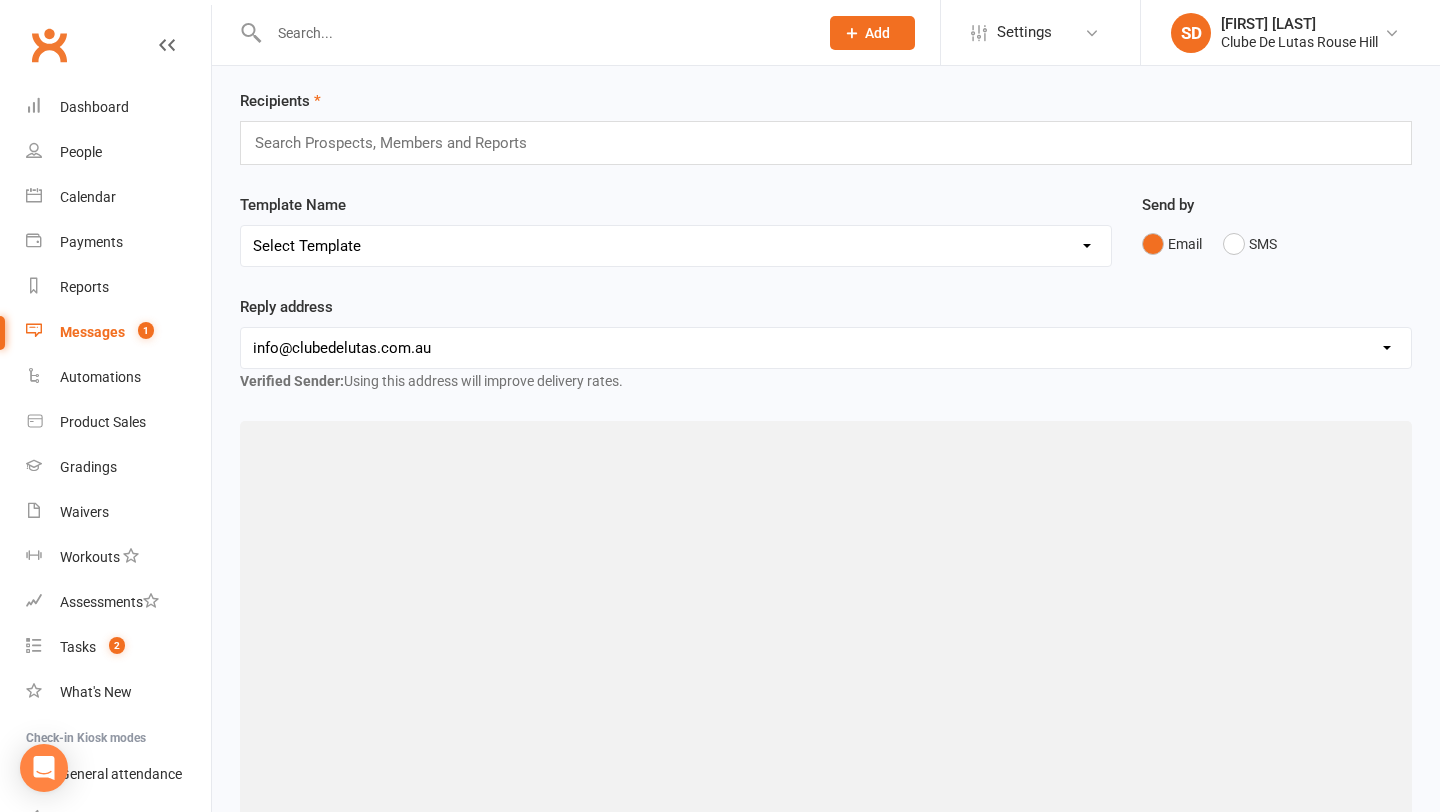 scroll, scrollTop: 0, scrollLeft: 0, axis: both 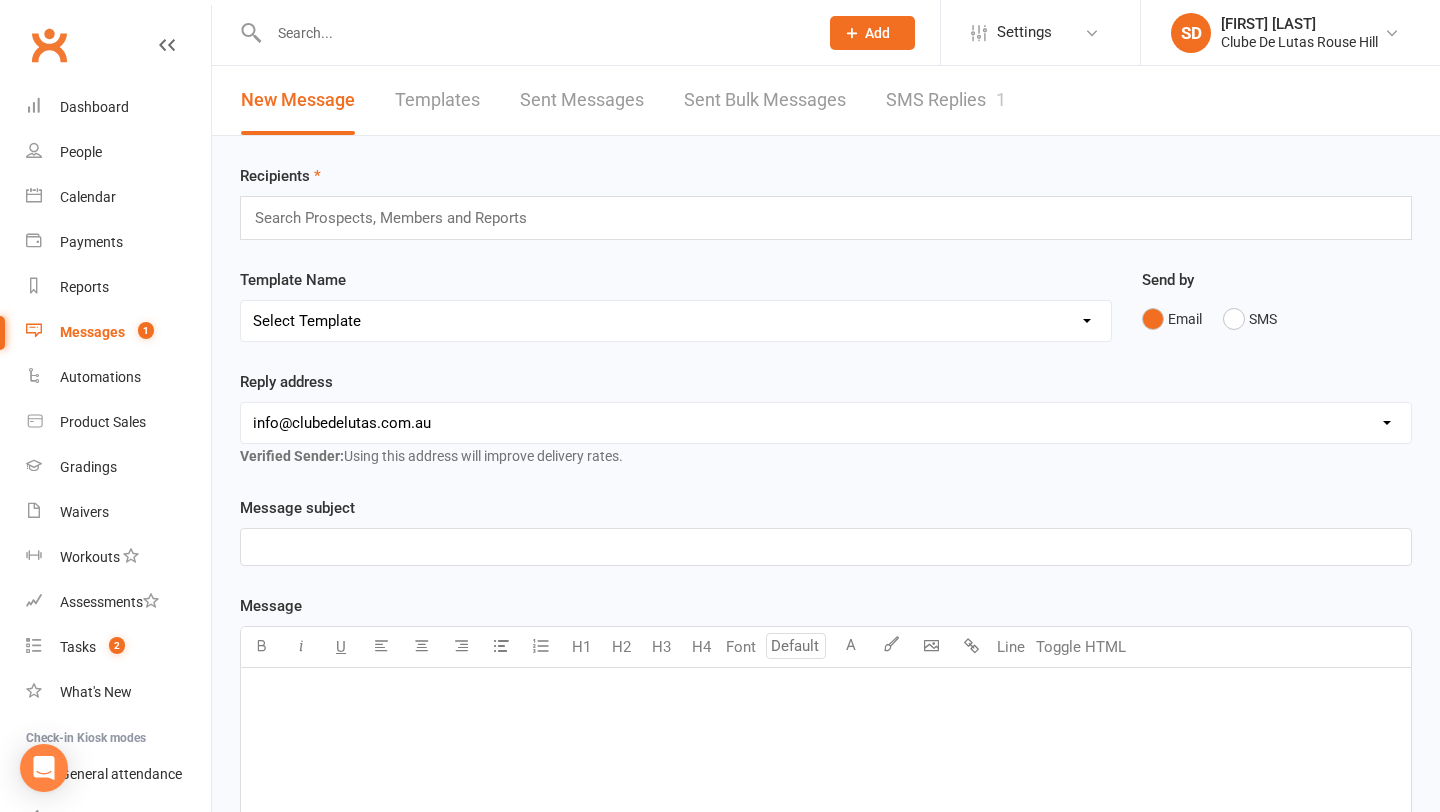 click on "Sent Messages" at bounding box center [582, 100] 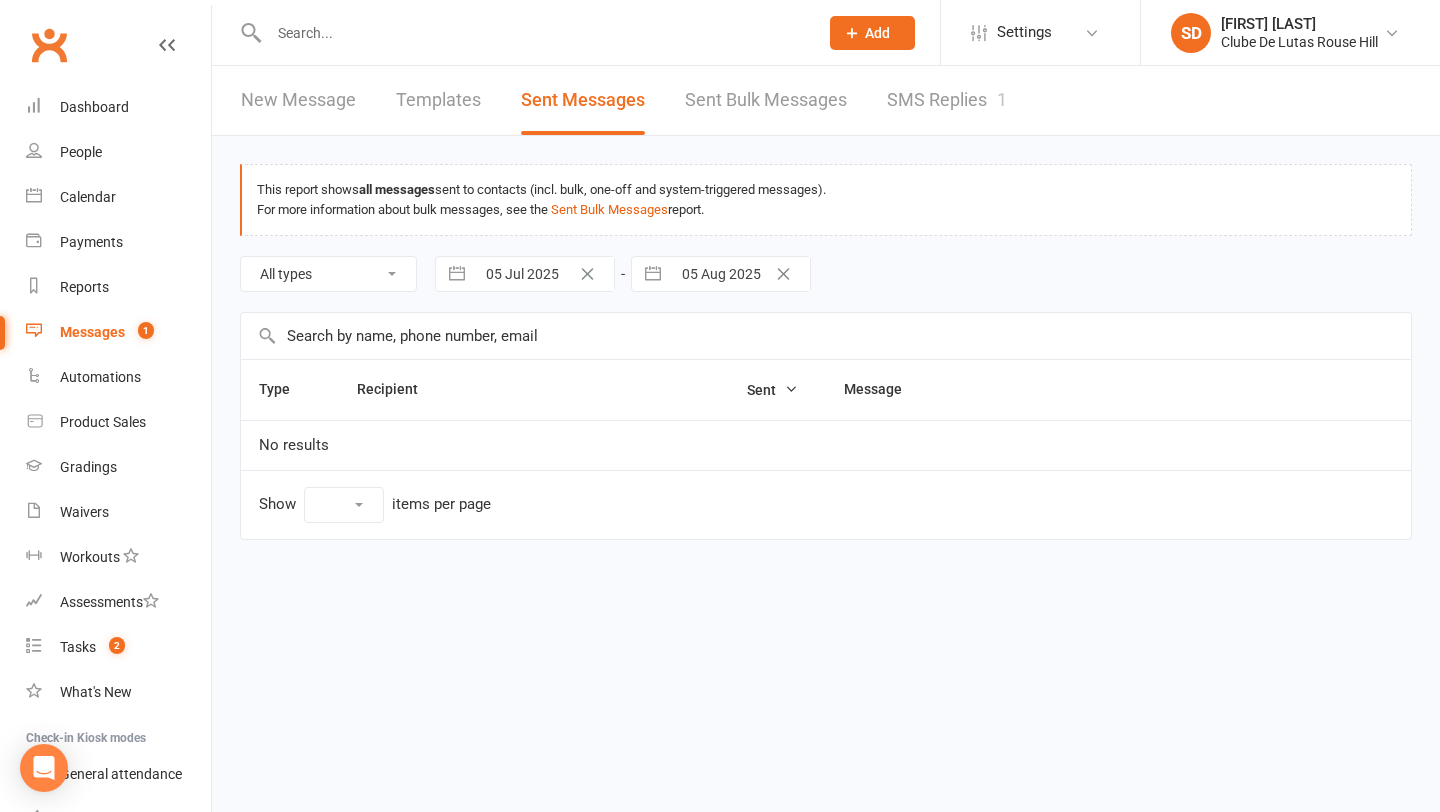 select on "100" 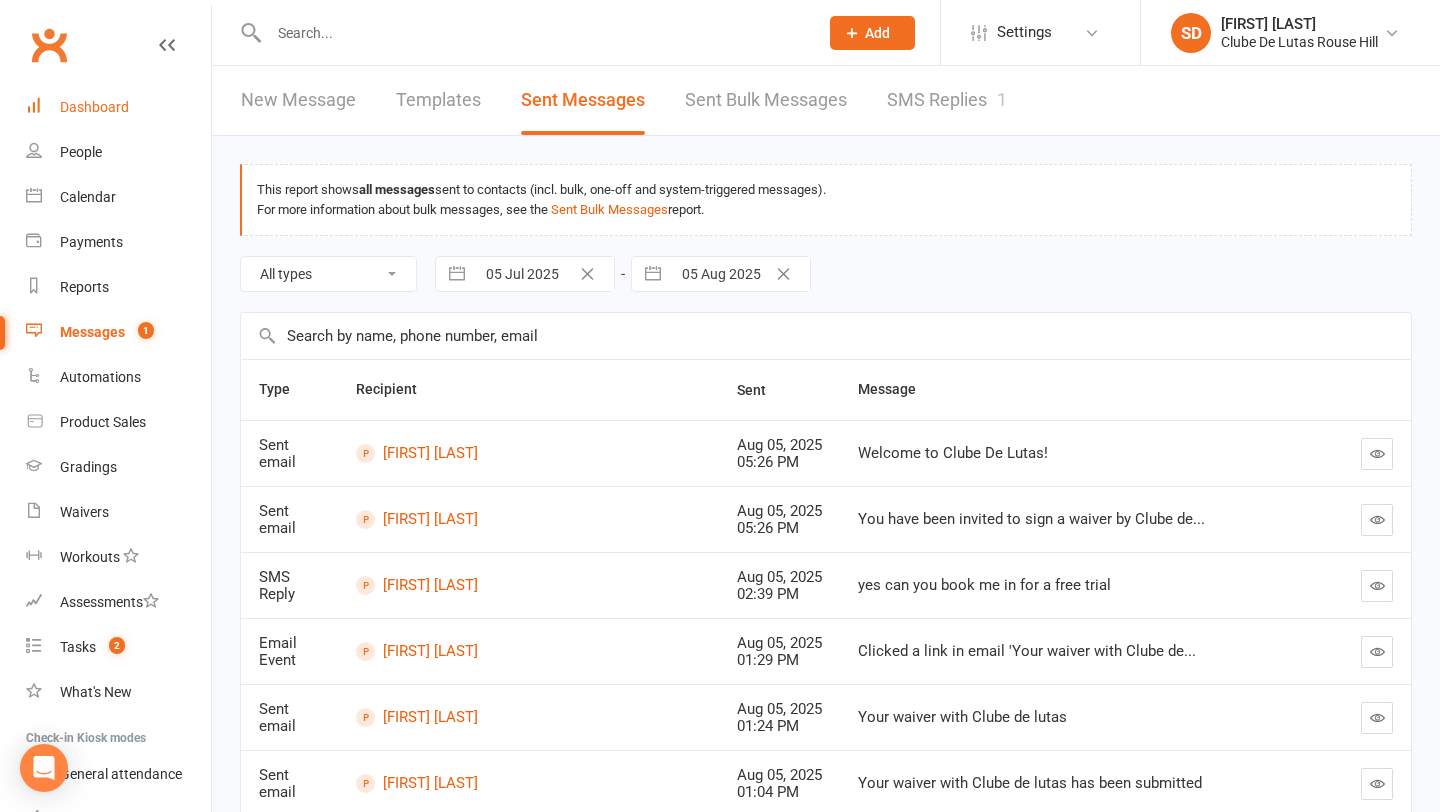 click on "Dashboard" at bounding box center (118, 107) 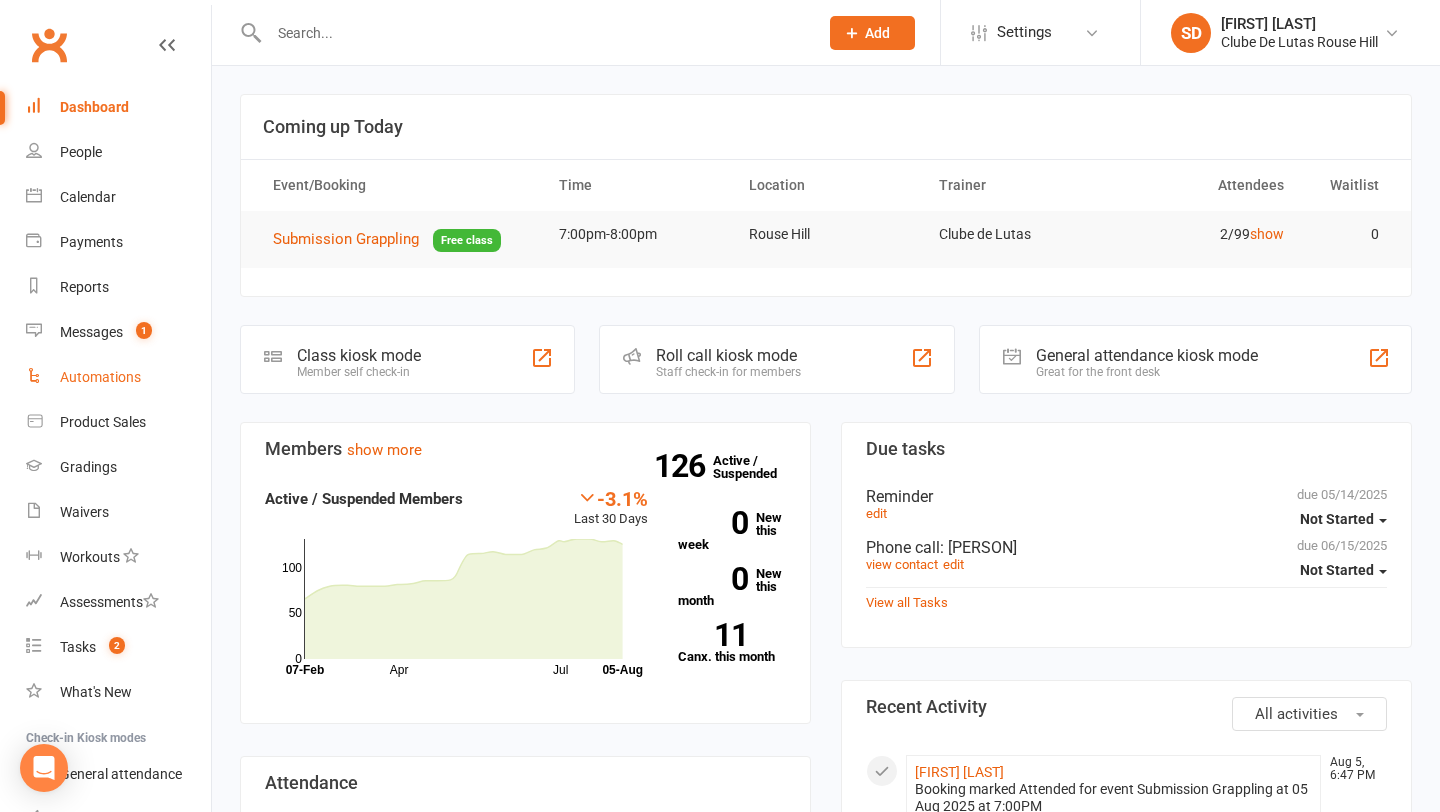 click on "Automations" at bounding box center (118, 377) 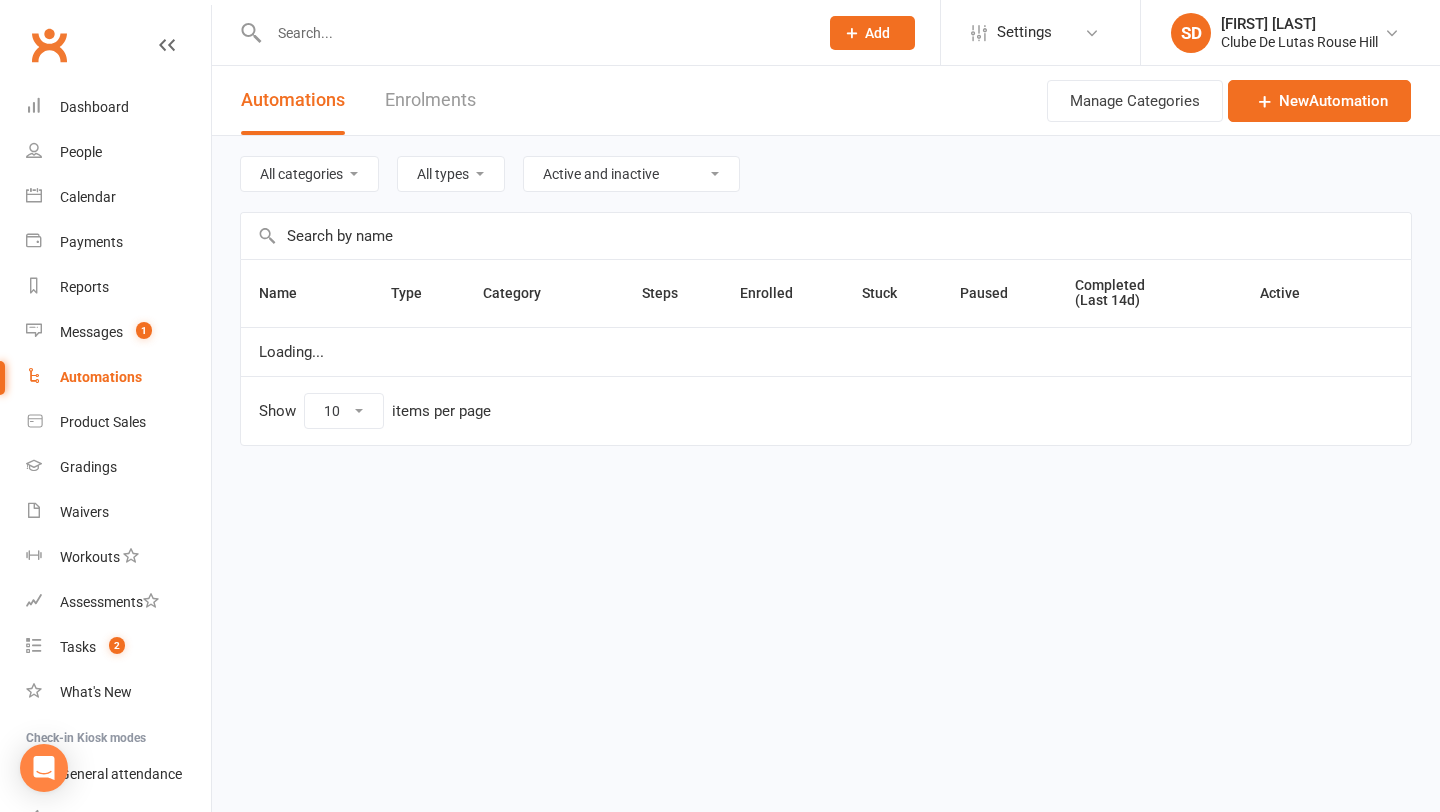 select on "100" 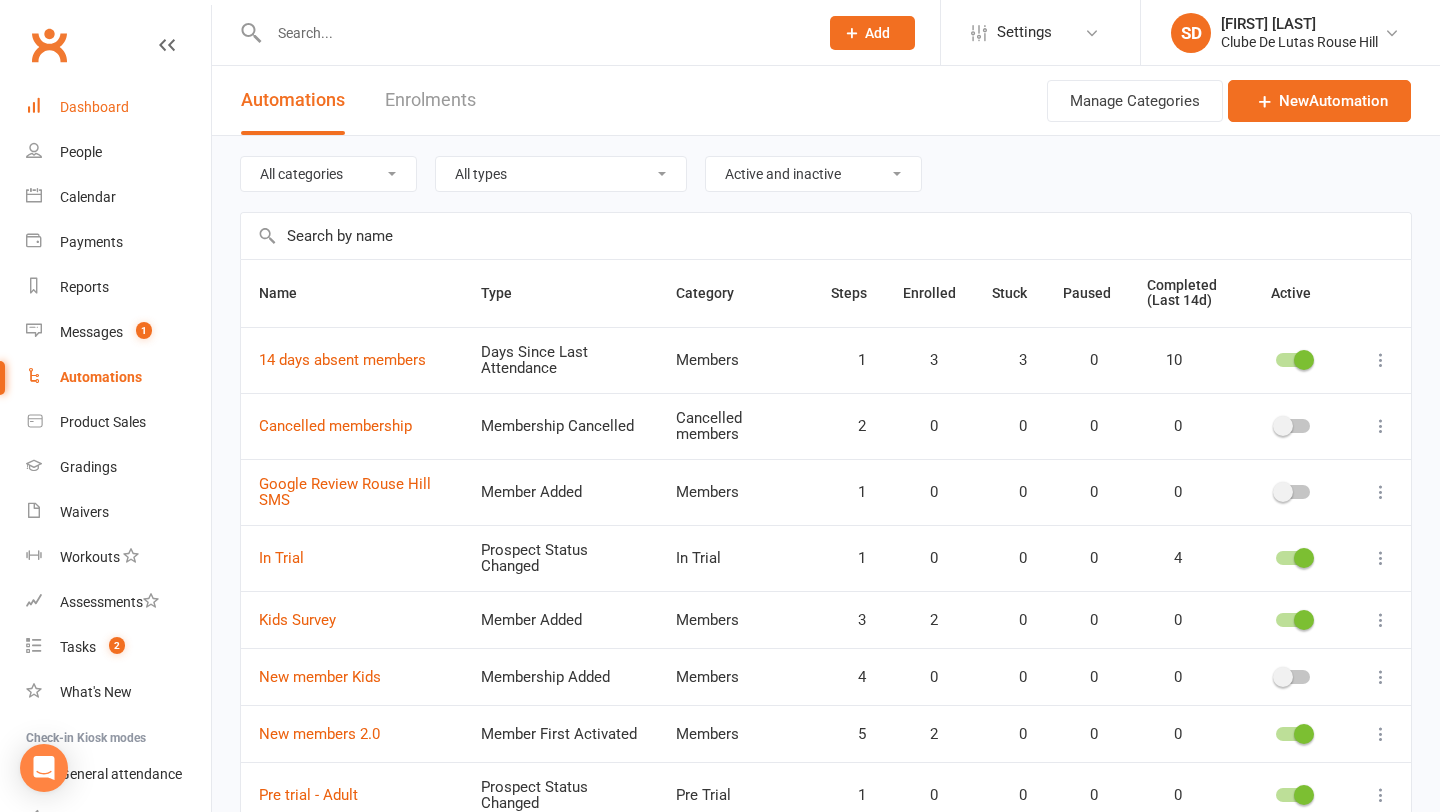 click on "Dashboard" at bounding box center (94, 107) 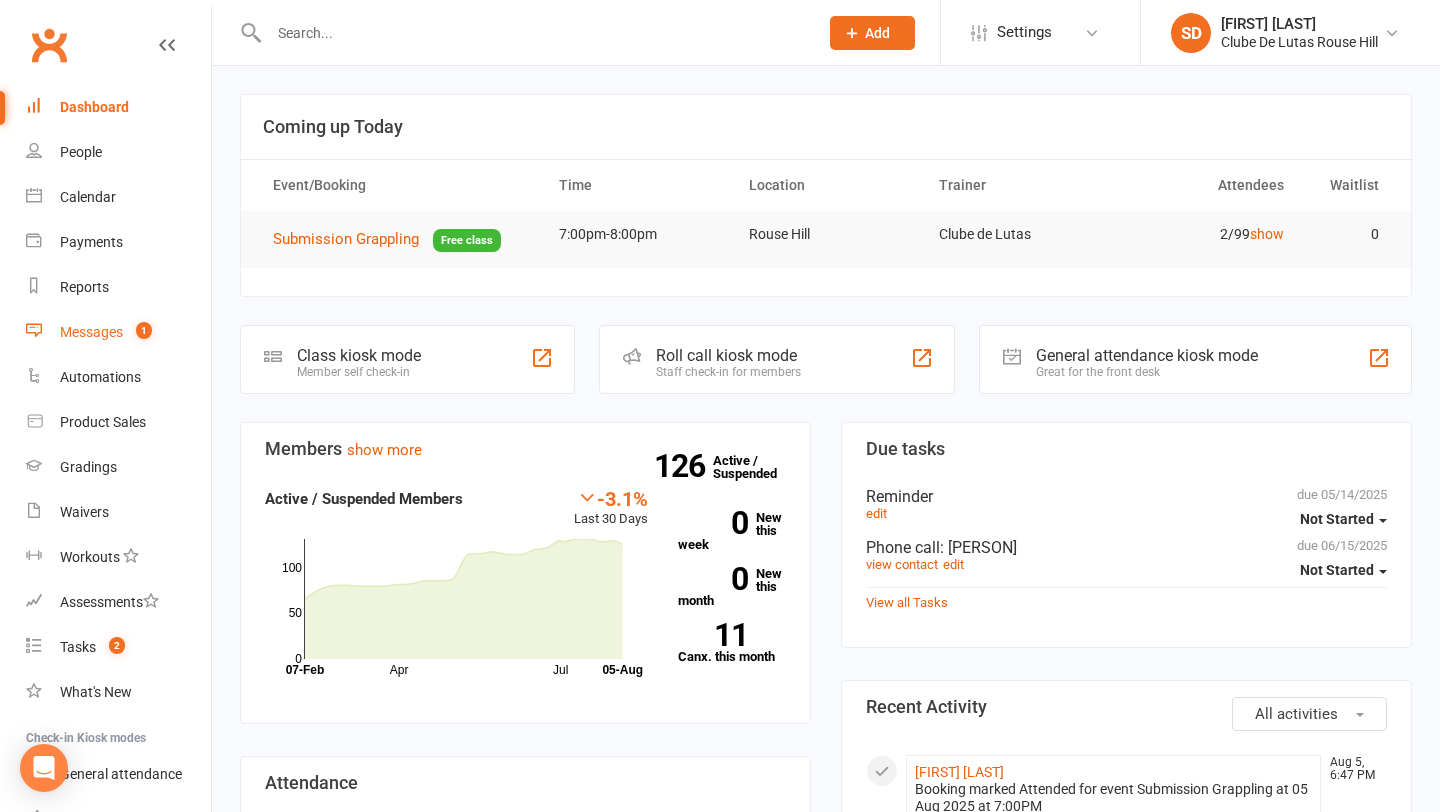 click on "Messages" at bounding box center (91, 332) 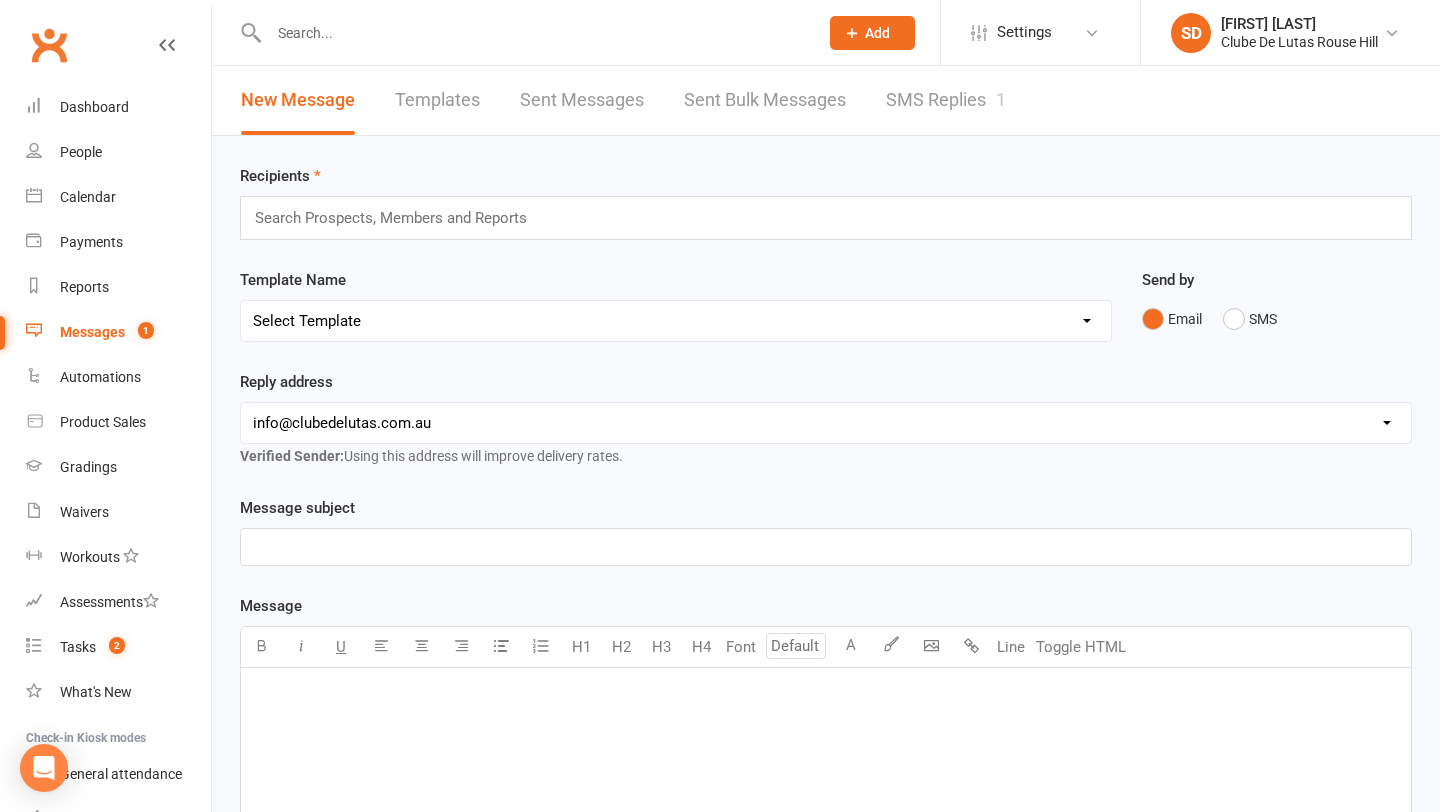 click on "SMS Replies  1" at bounding box center [946, 100] 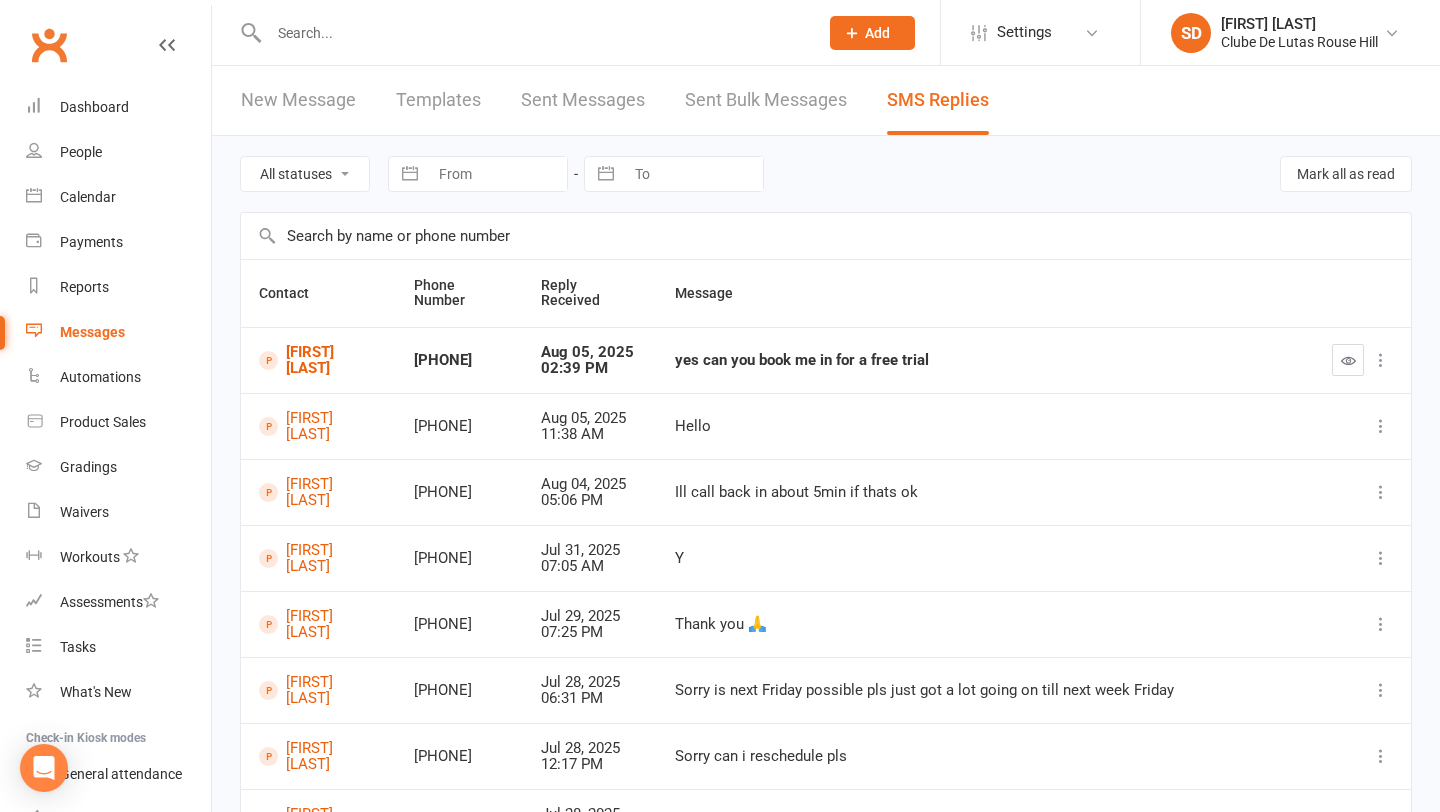 scroll, scrollTop: 0, scrollLeft: 0, axis: both 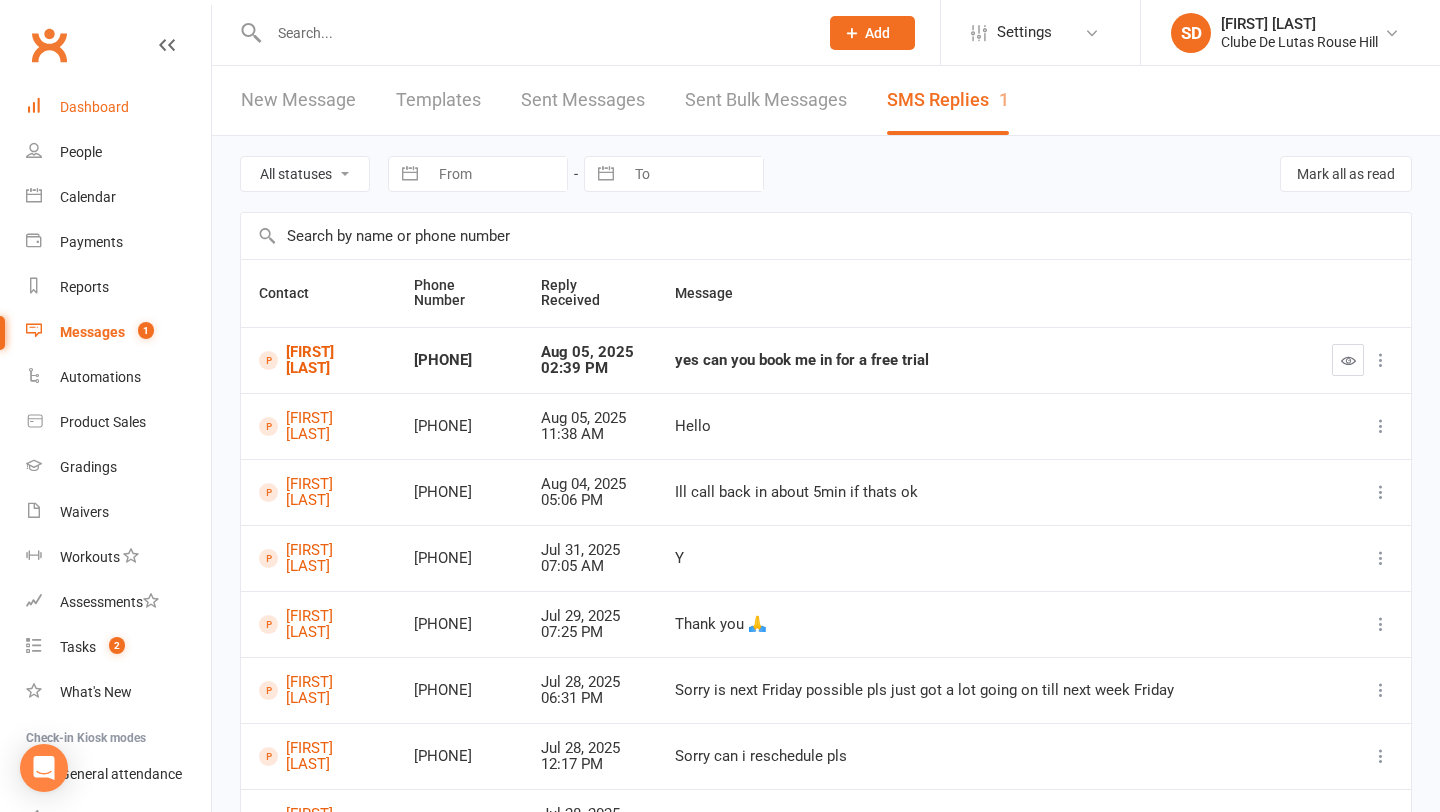 click on "Dashboard" at bounding box center (118, 107) 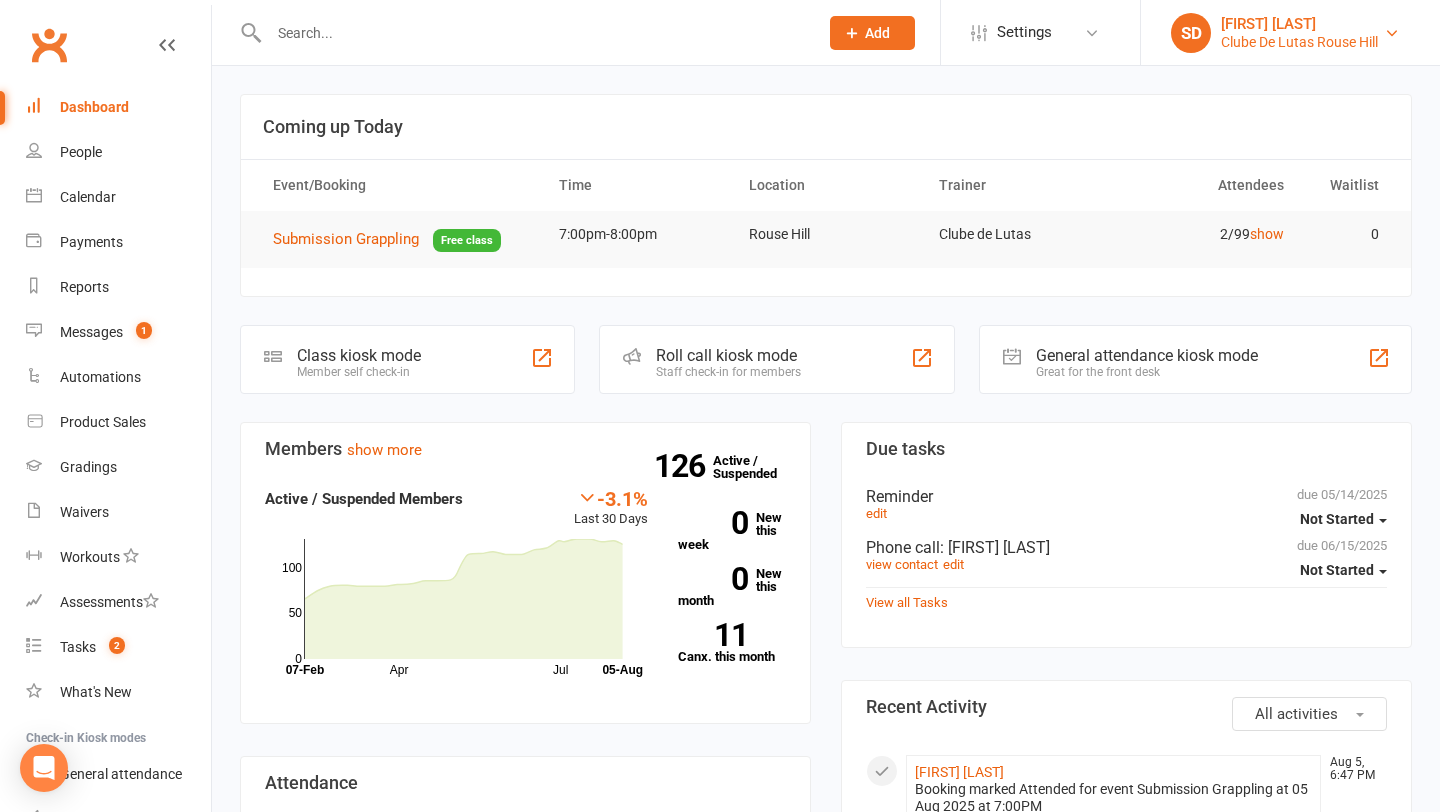 click on "Clube De Lutas Rouse Hill" at bounding box center [1299, 42] 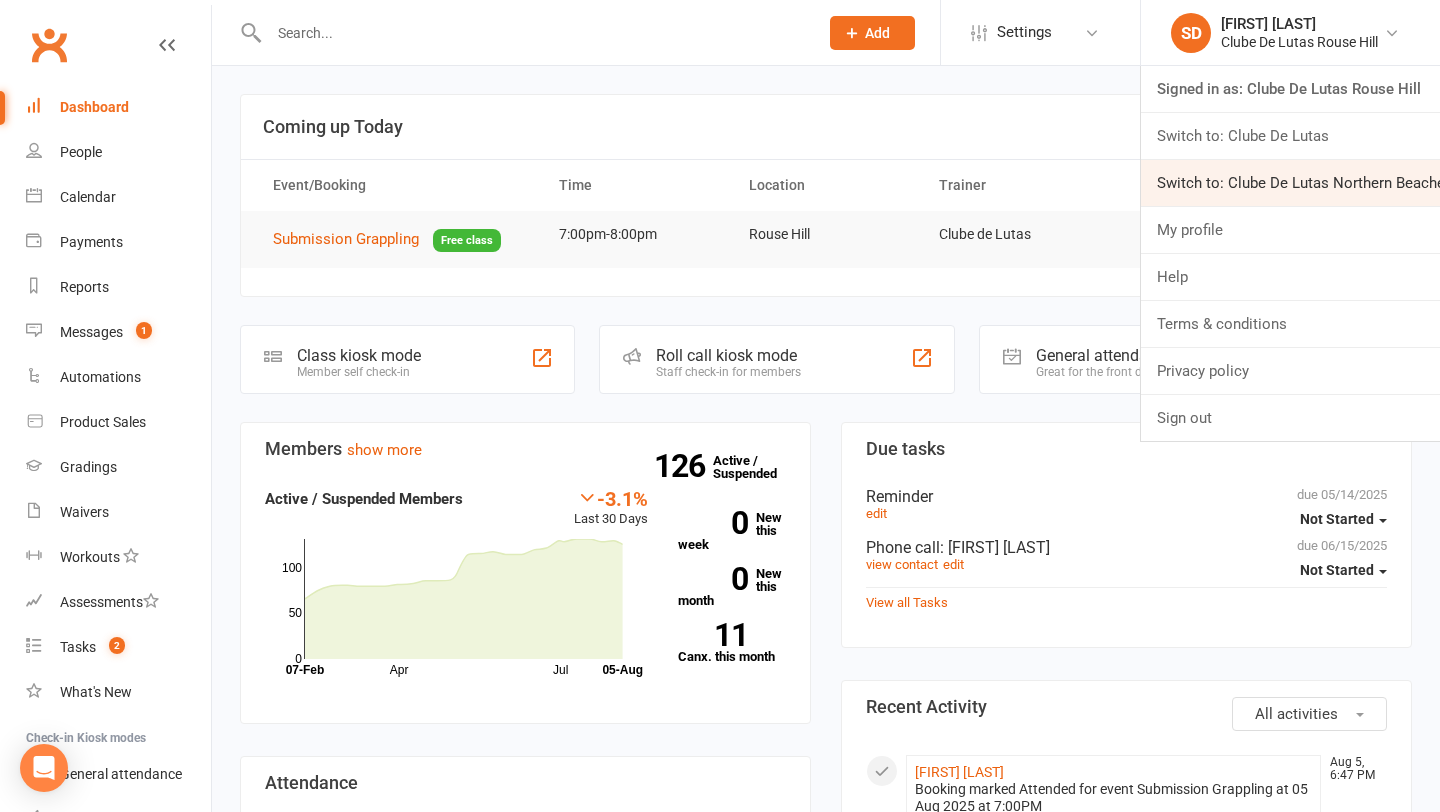 click on "Switch to: Clube De Lutas Northern Beaches" at bounding box center (1290, 183) 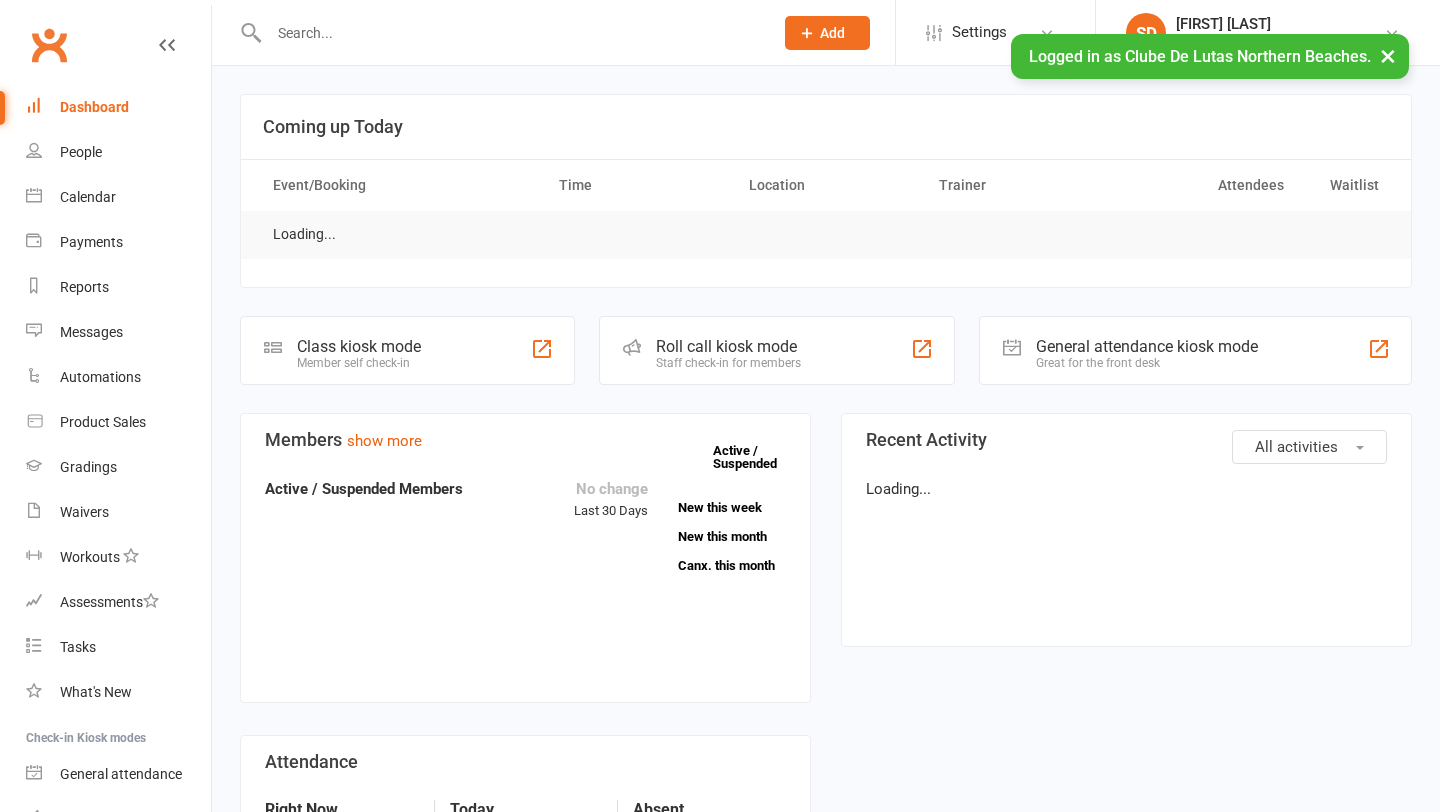 scroll, scrollTop: 0, scrollLeft: 0, axis: both 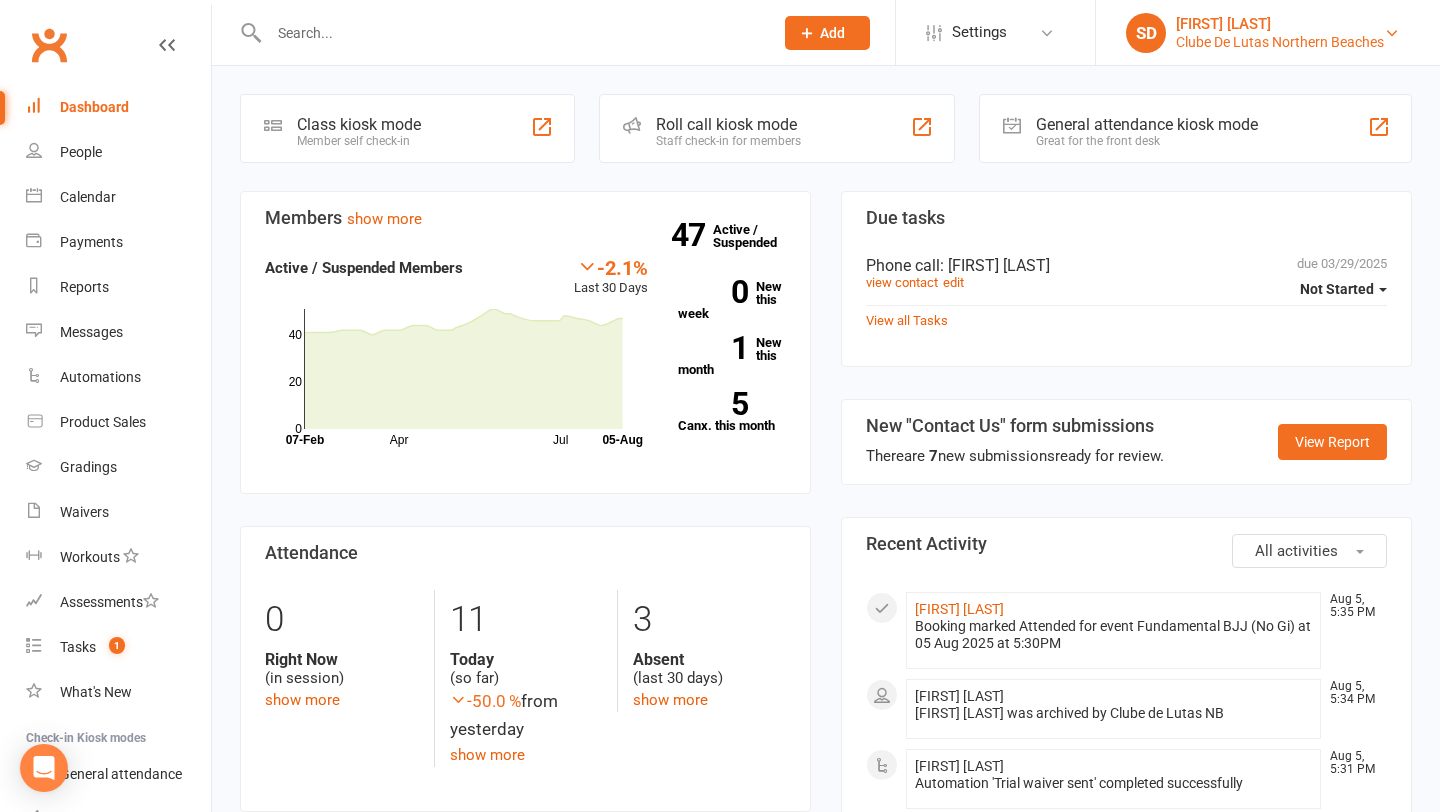 click on "Clube De Lutas Northern Beaches" at bounding box center (1280, 42) 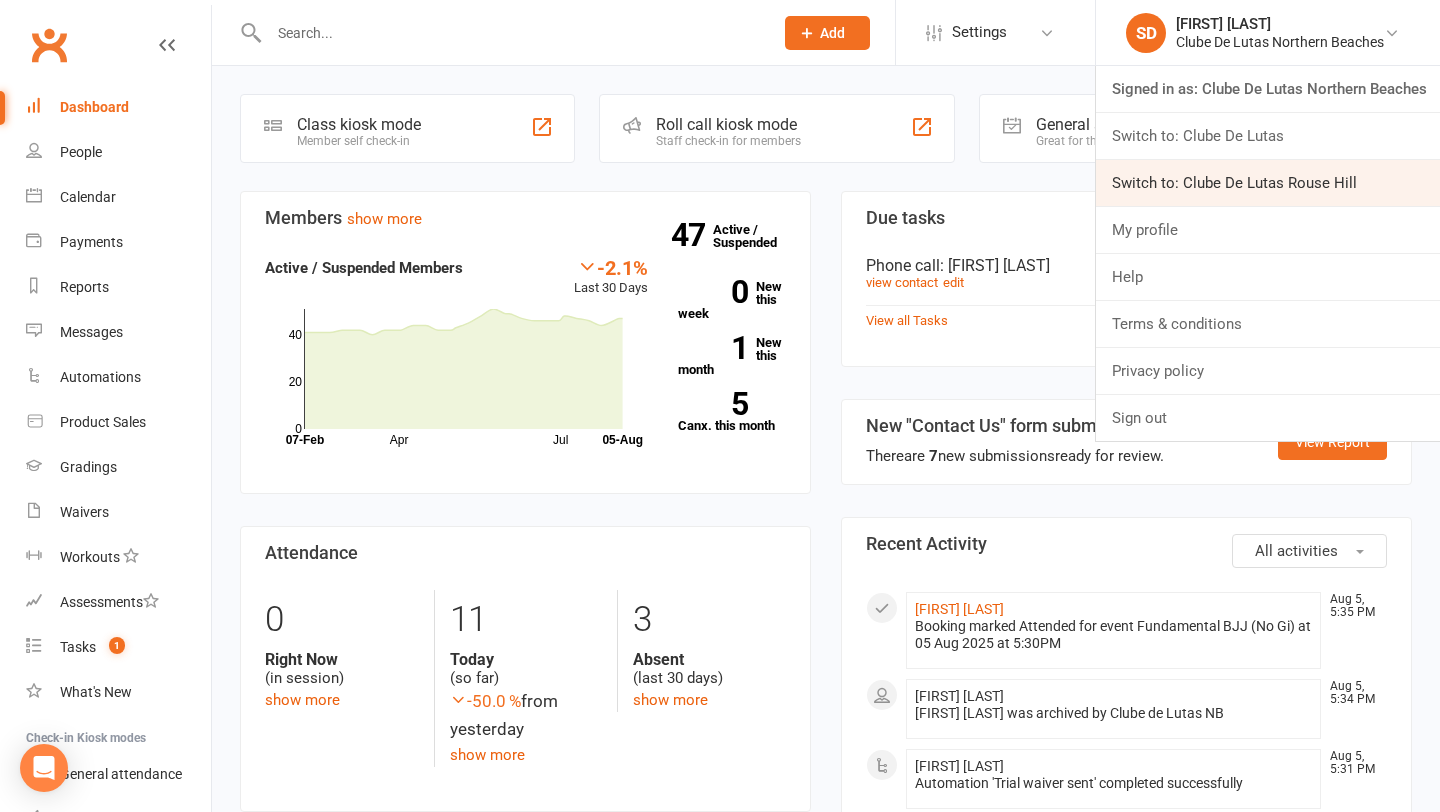 click on "Switch to: Clube De Lutas Rouse Hill" at bounding box center [1268, 183] 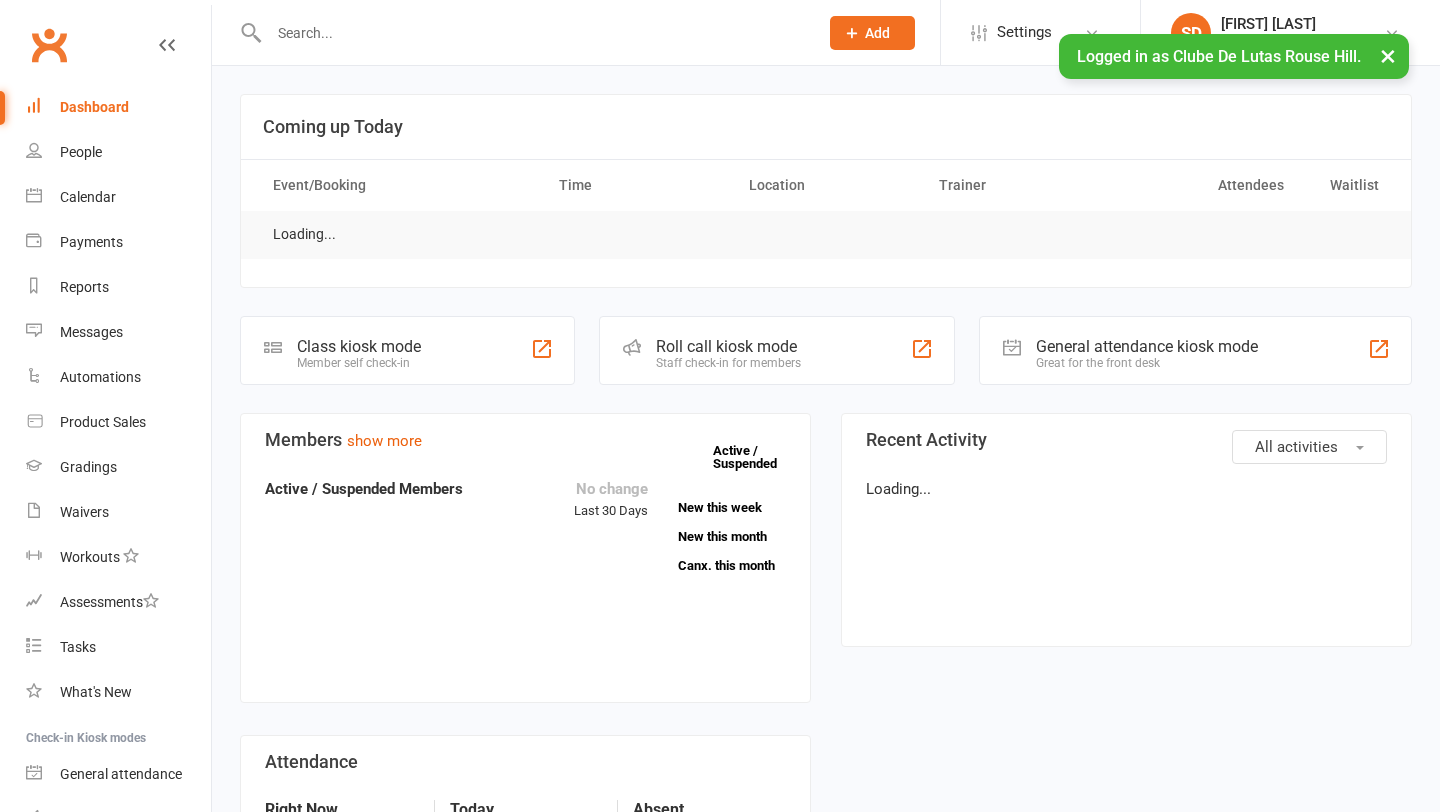 scroll, scrollTop: 0, scrollLeft: 0, axis: both 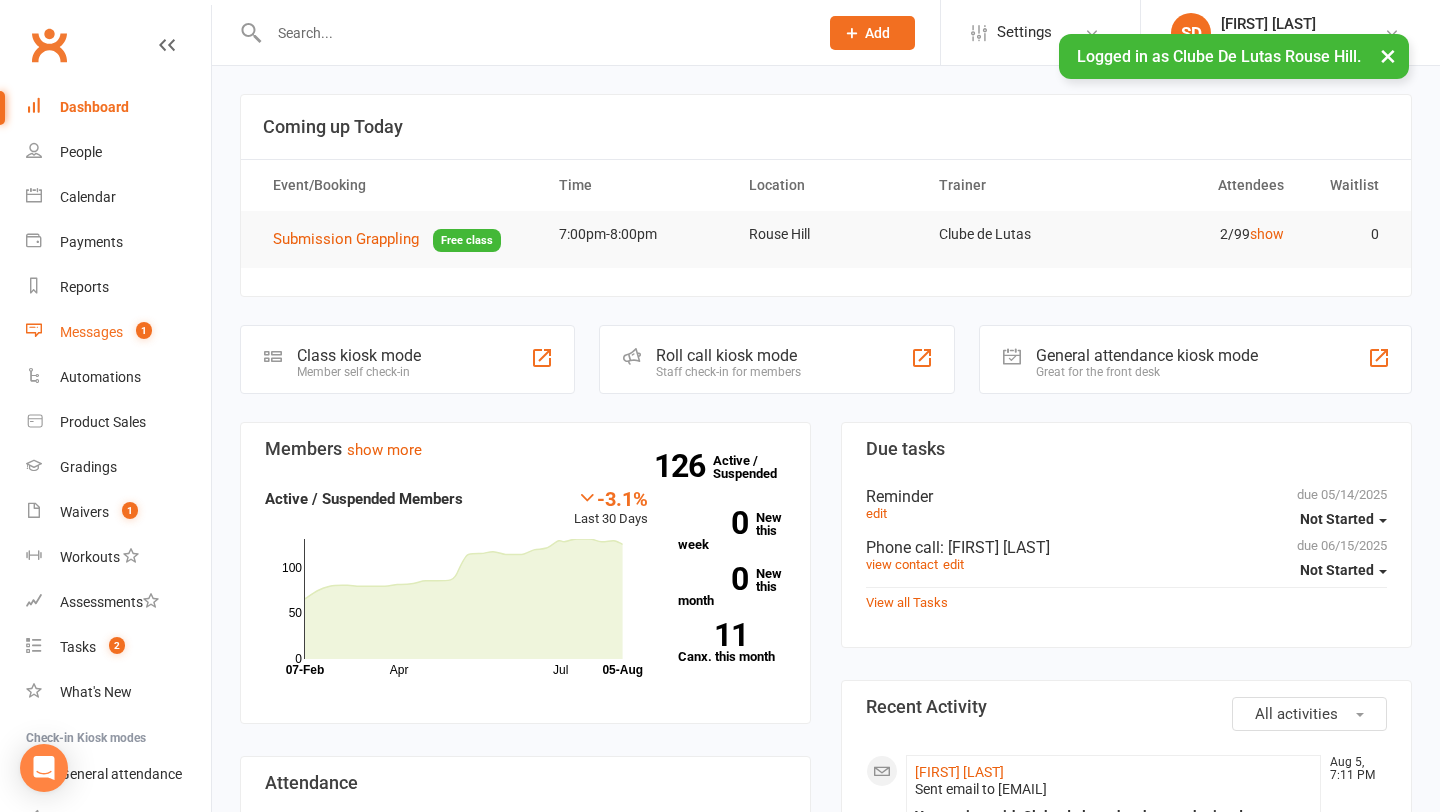 click on "Messages" at bounding box center (91, 332) 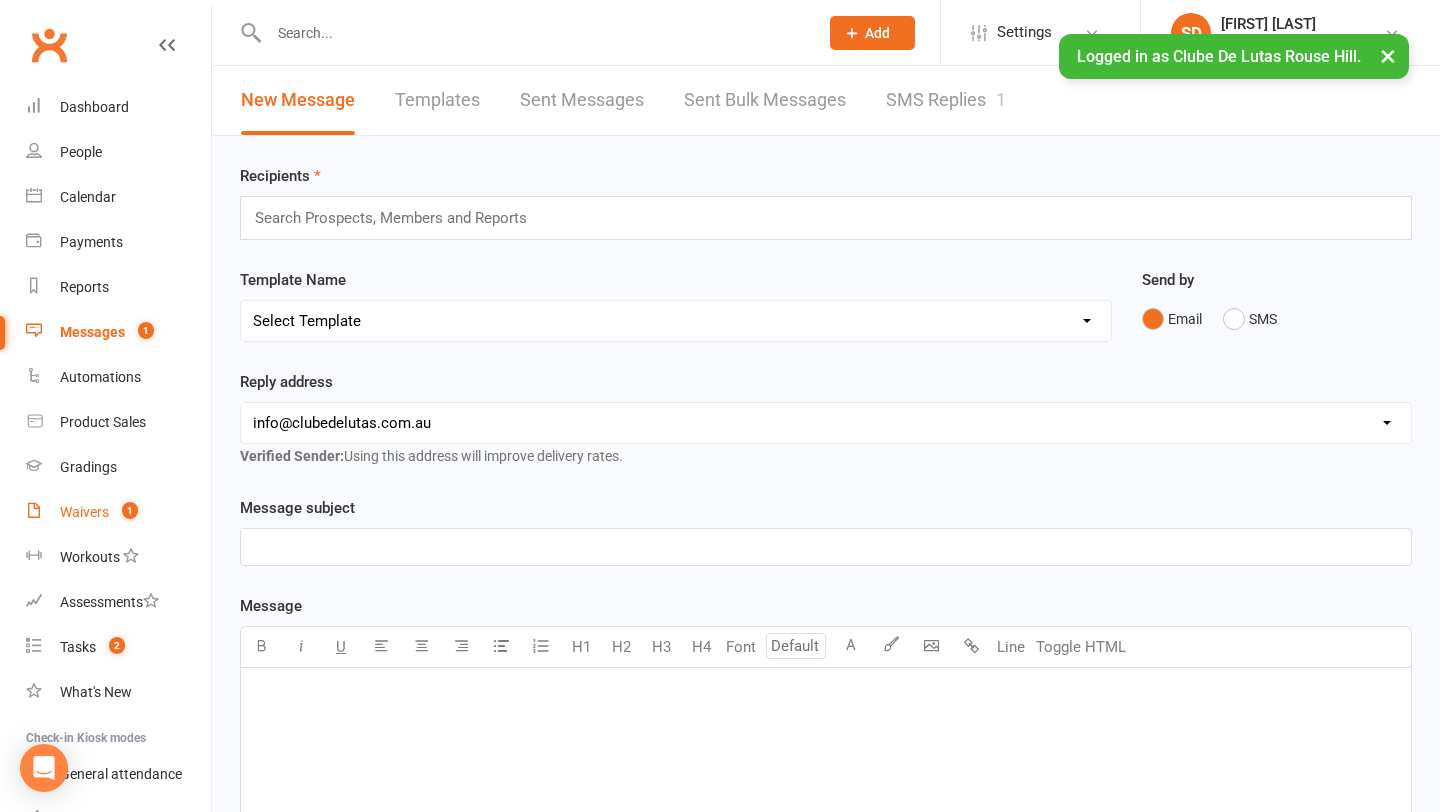 click on "Waivers" at bounding box center (84, 512) 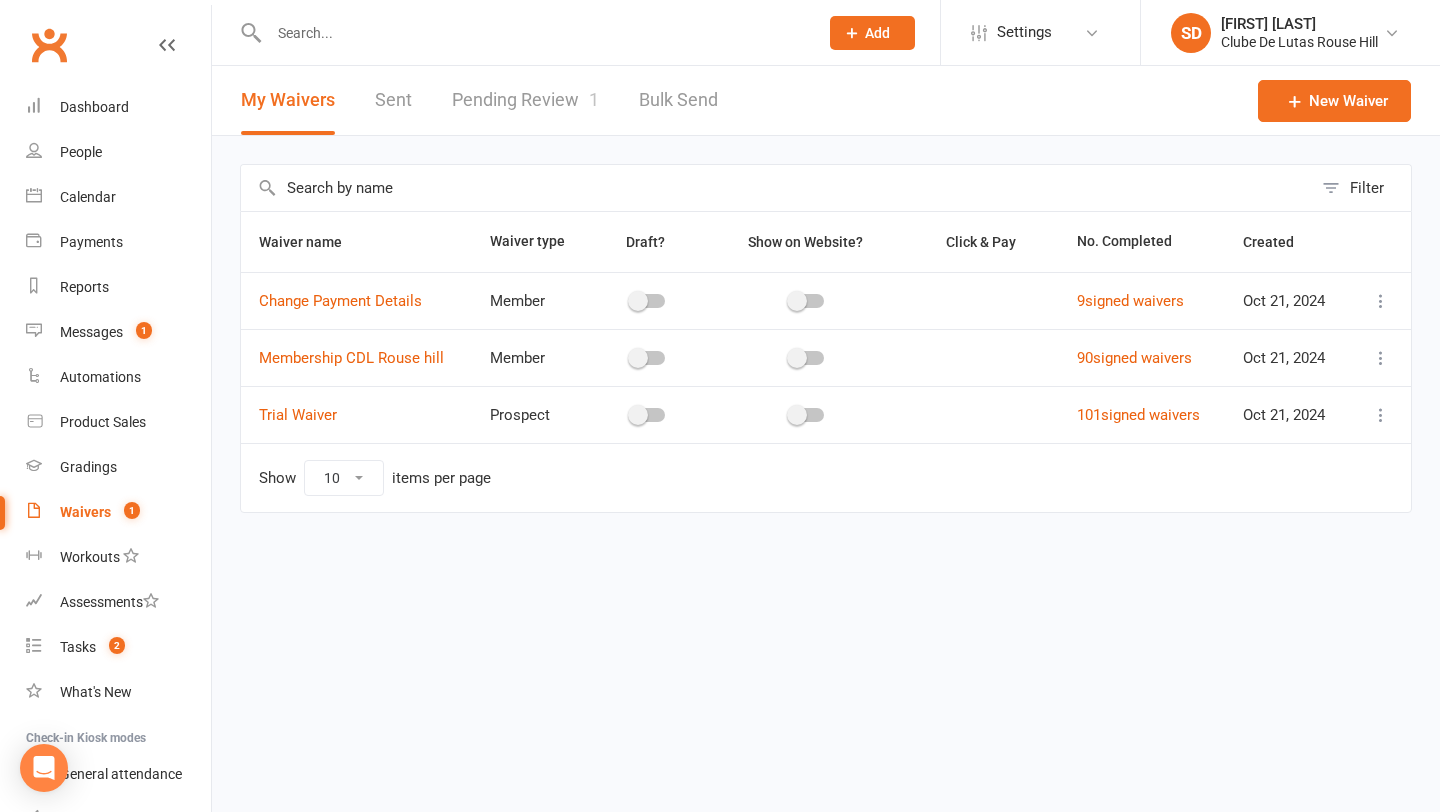 click on "Pending Review 1" at bounding box center (525, 100) 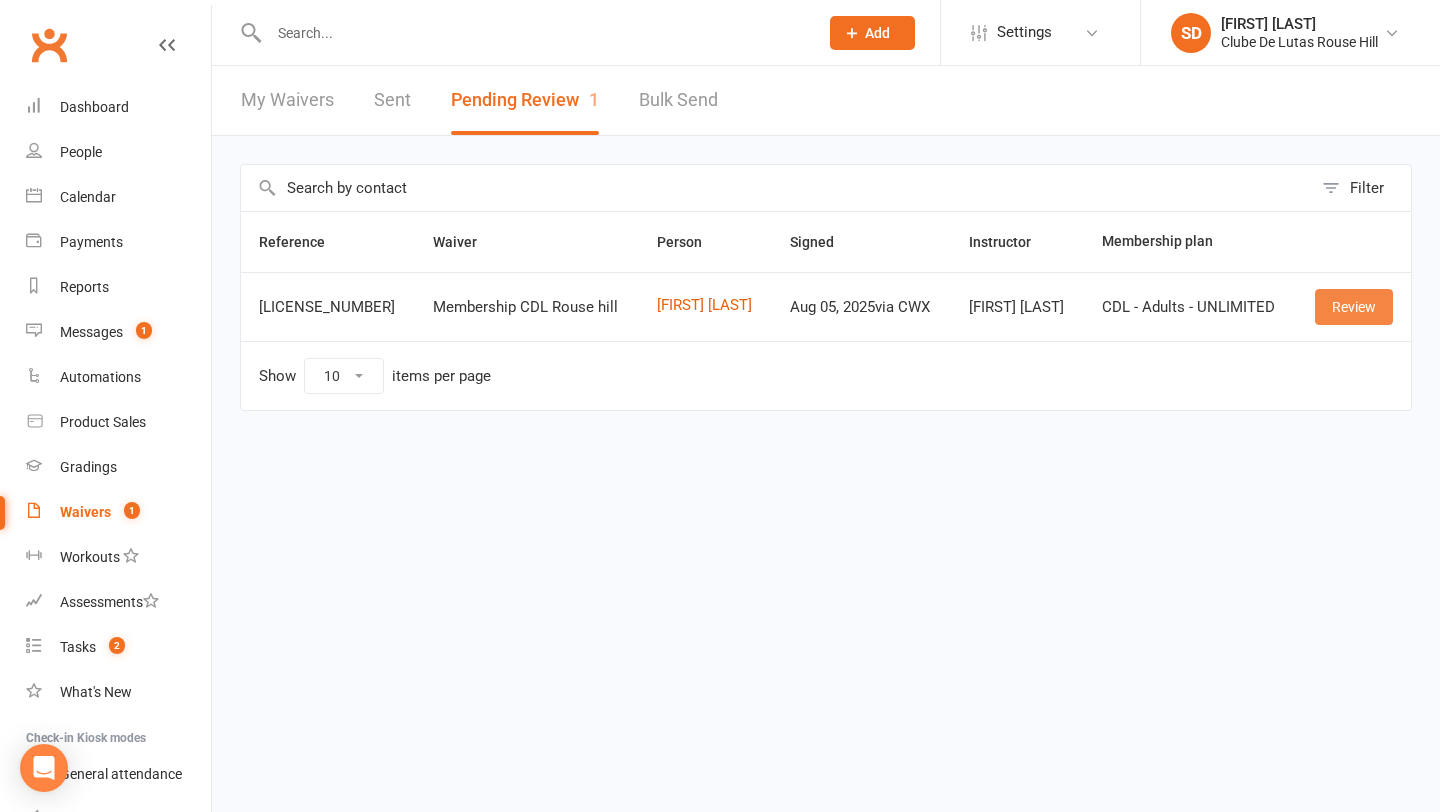 click on "Review" at bounding box center (1354, 307) 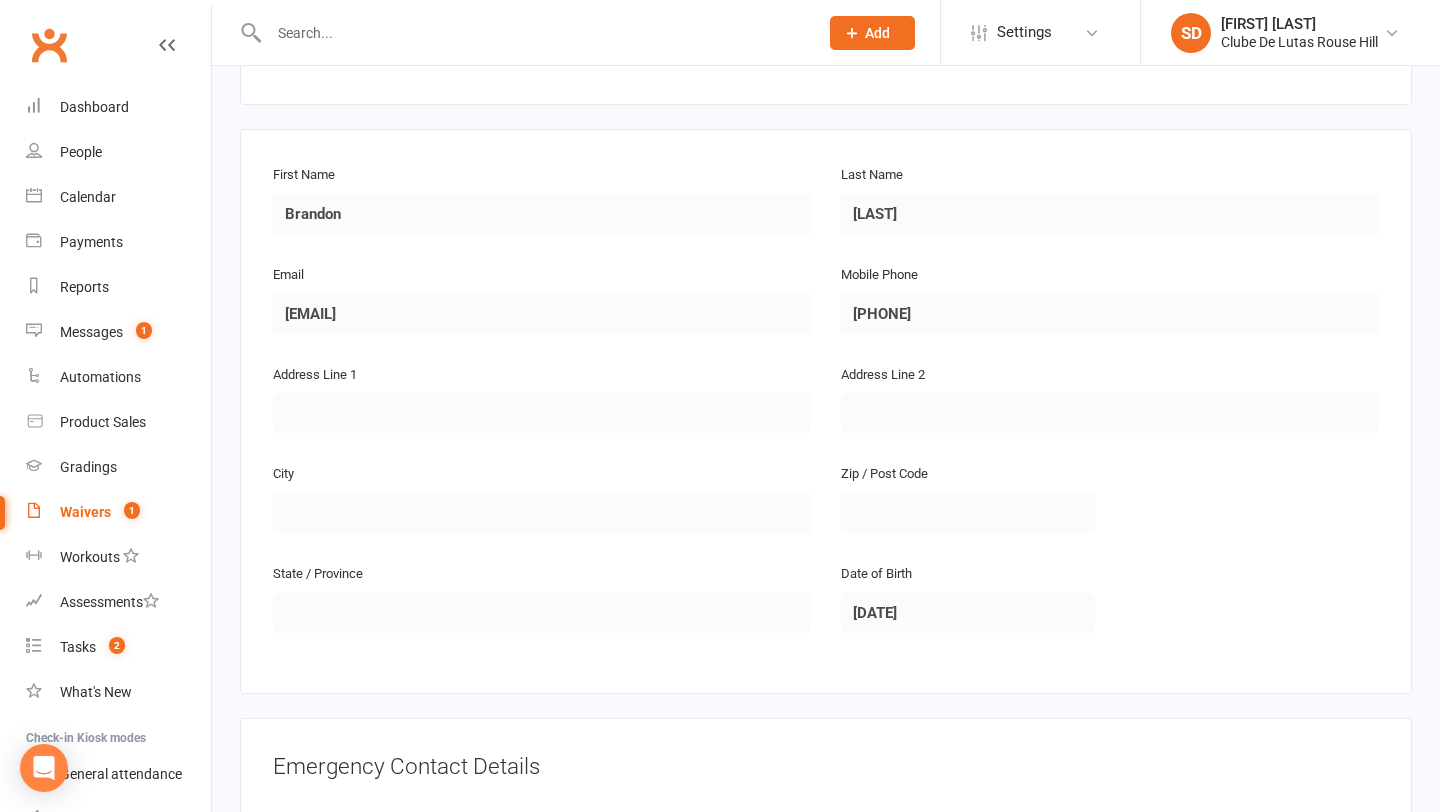 scroll, scrollTop: 0, scrollLeft: 0, axis: both 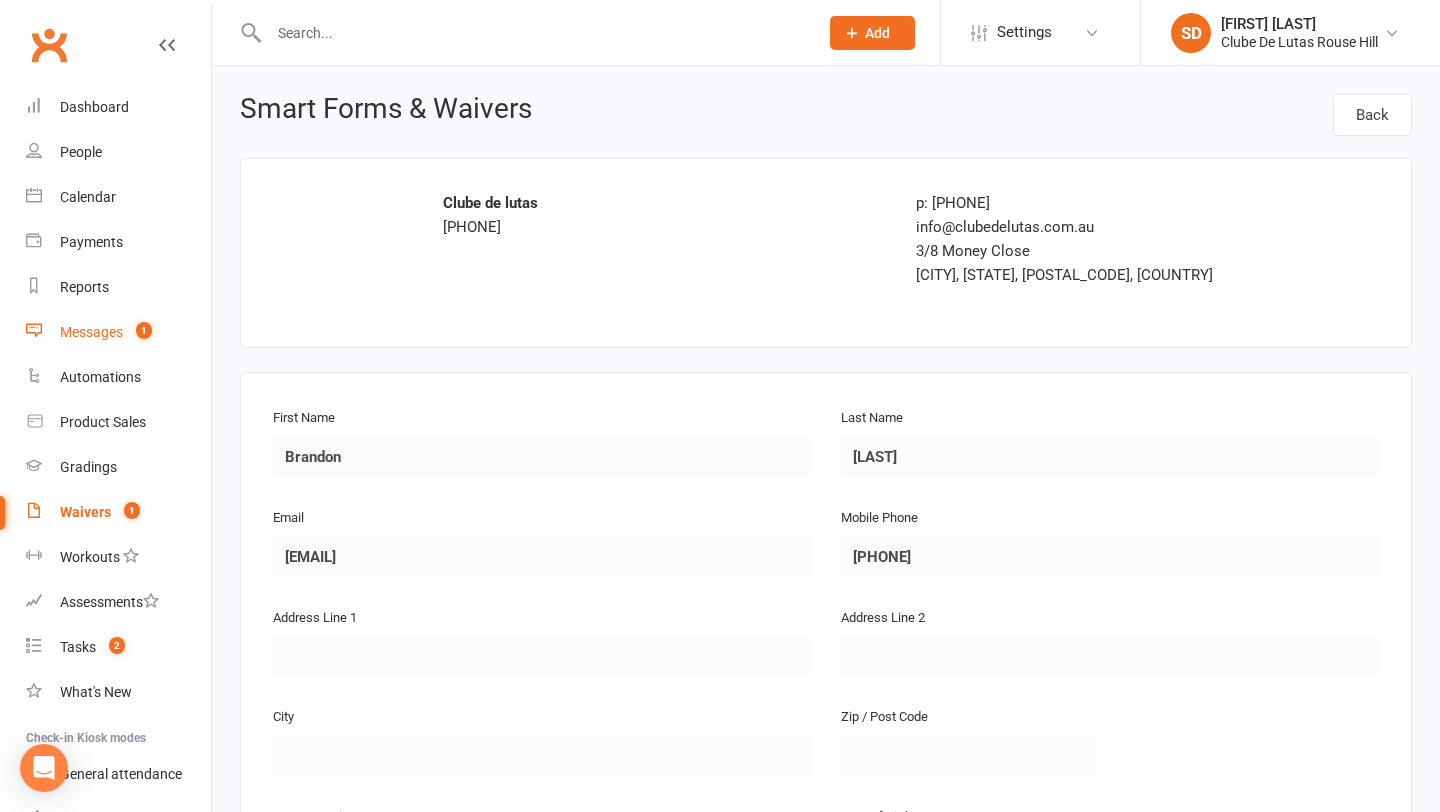 click on "Messages" at bounding box center (91, 332) 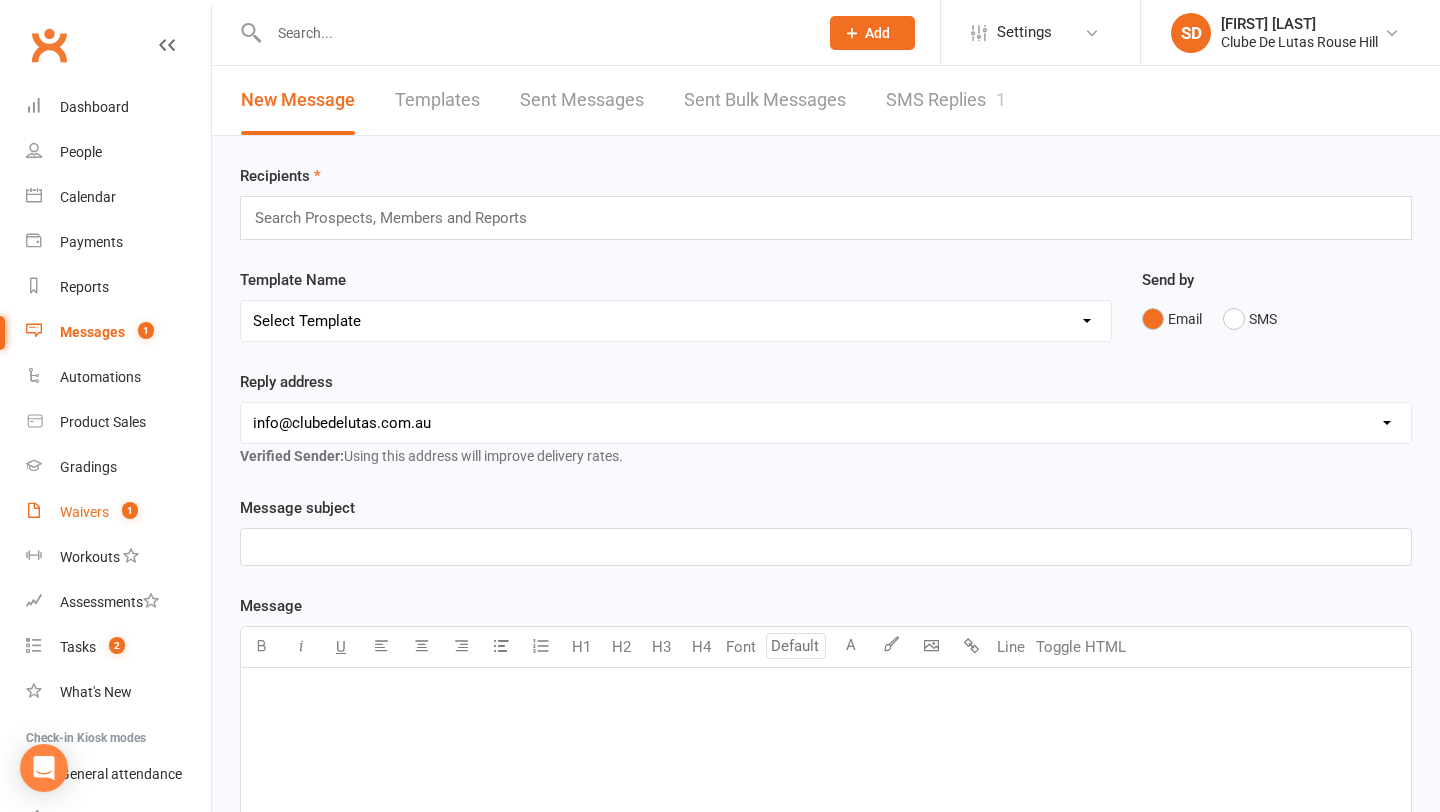 click on "Waivers" at bounding box center (84, 512) 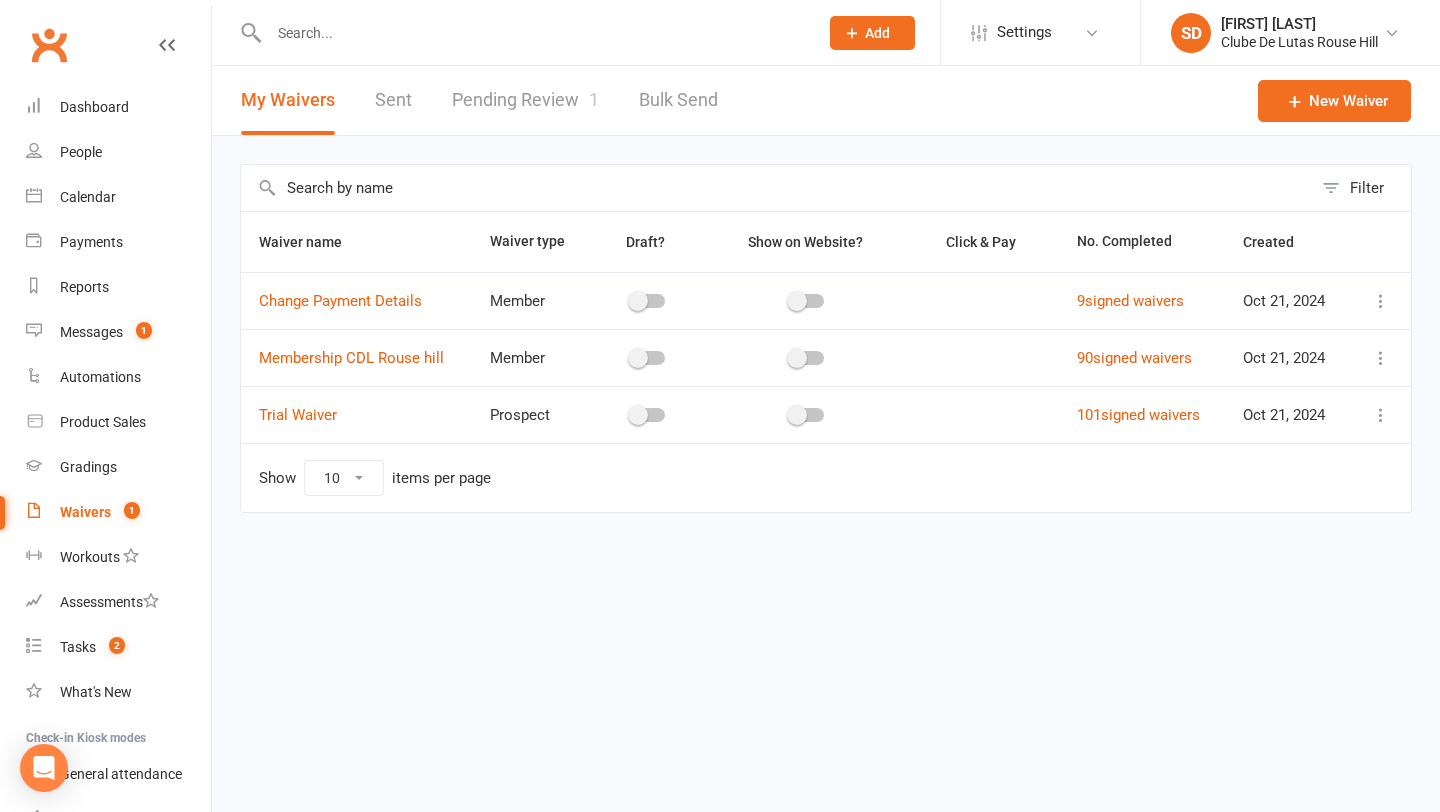 click on "Pending Review 1" at bounding box center (525, 100) 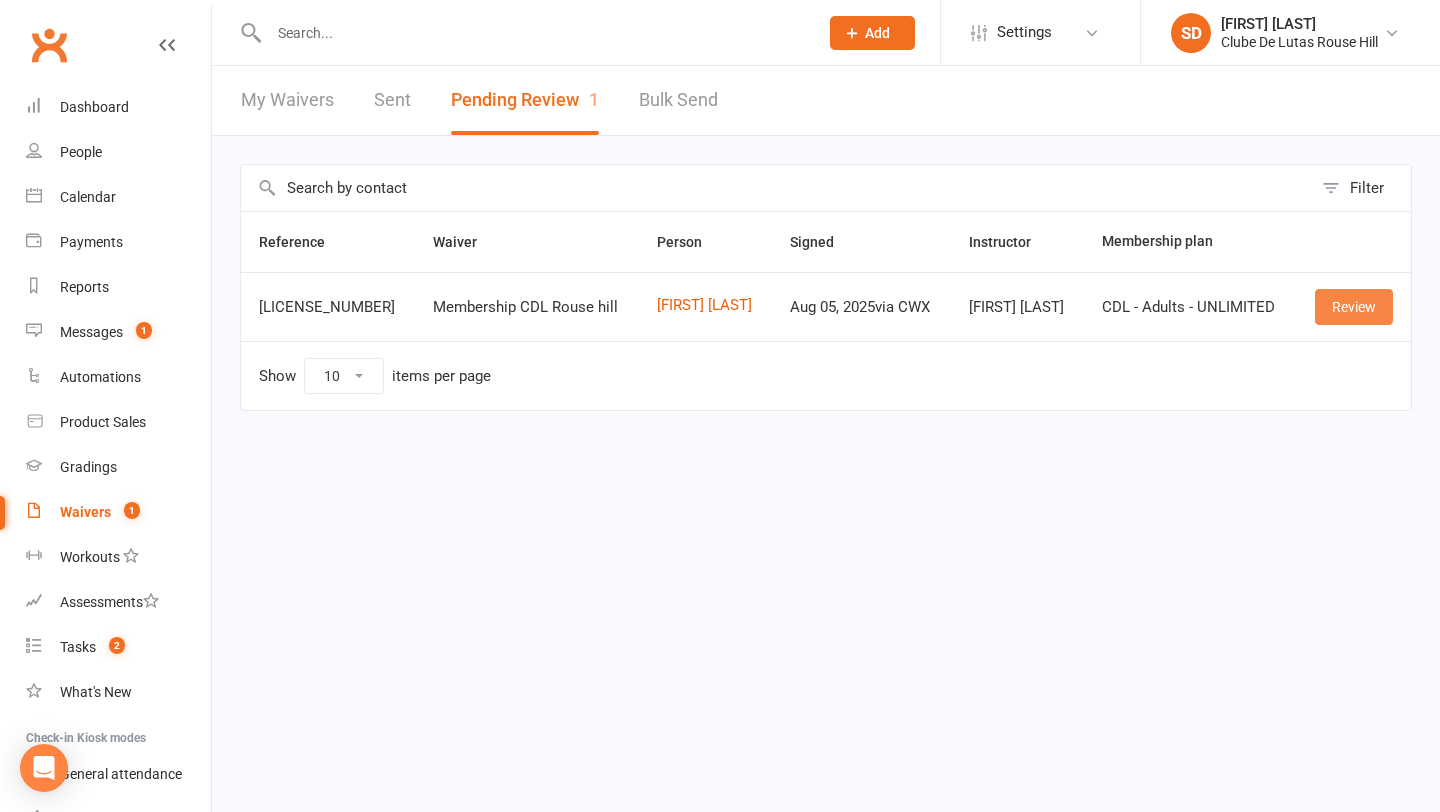 click on "Review" at bounding box center [1354, 307] 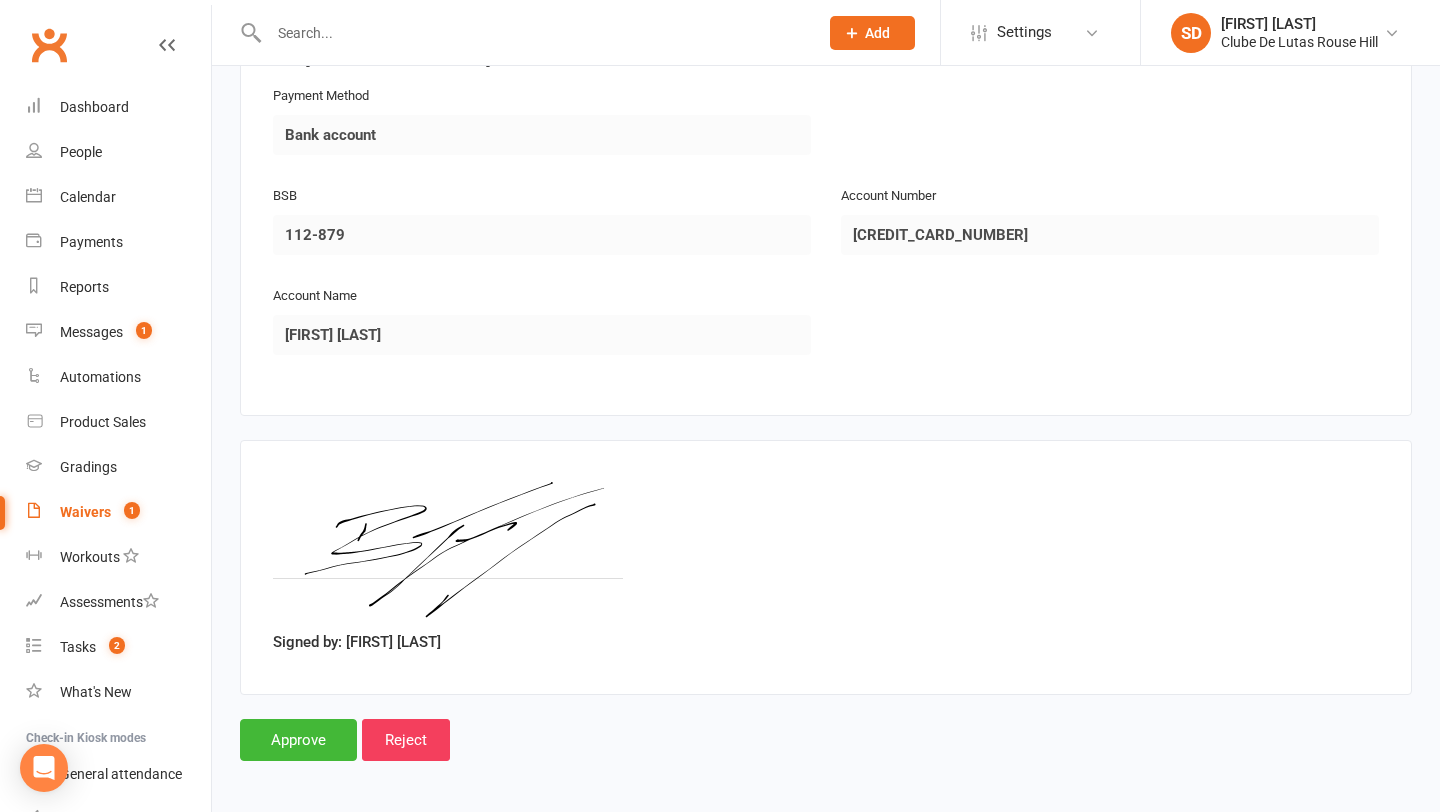 scroll, scrollTop: 1771, scrollLeft: 0, axis: vertical 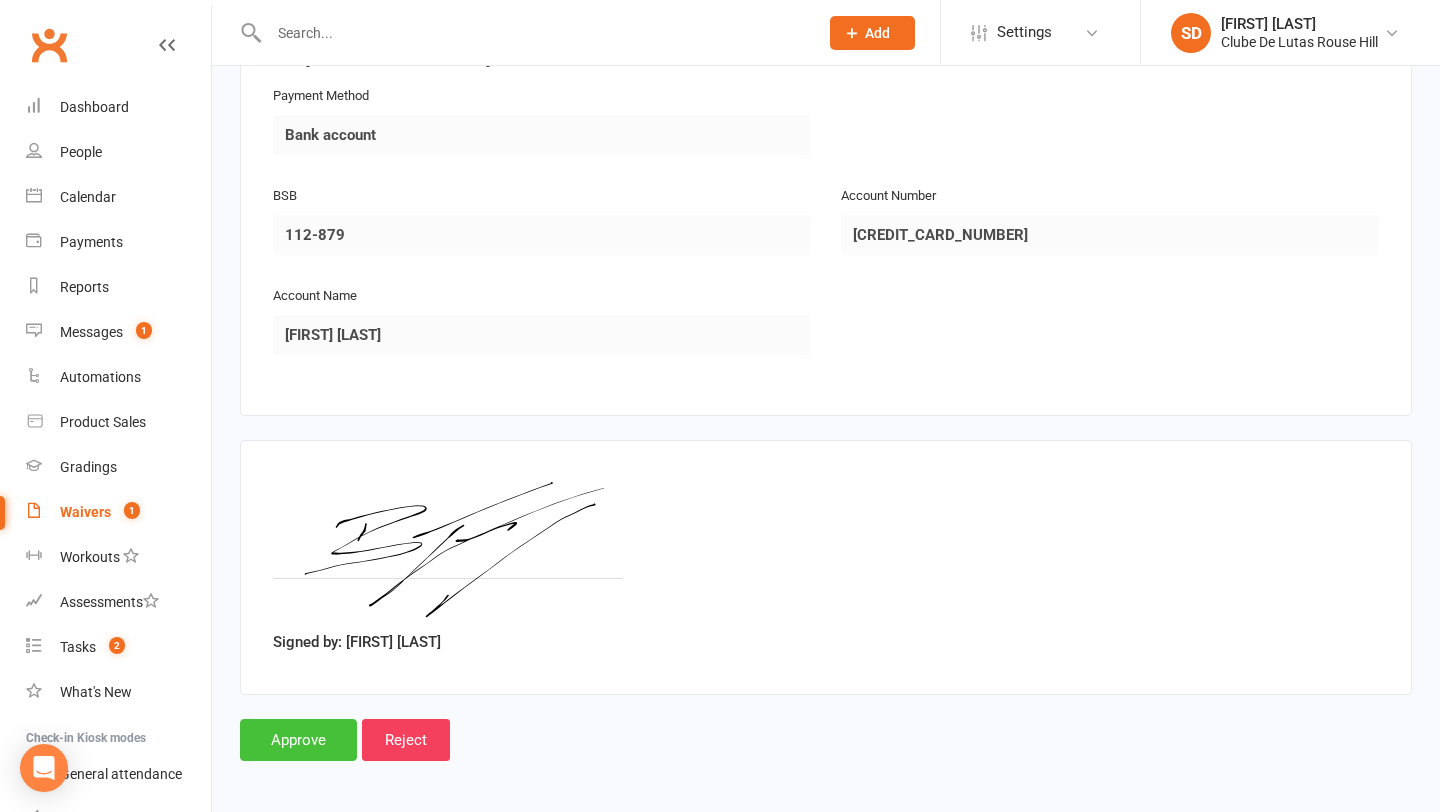 click on "Approve" at bounding box center [298, 740] 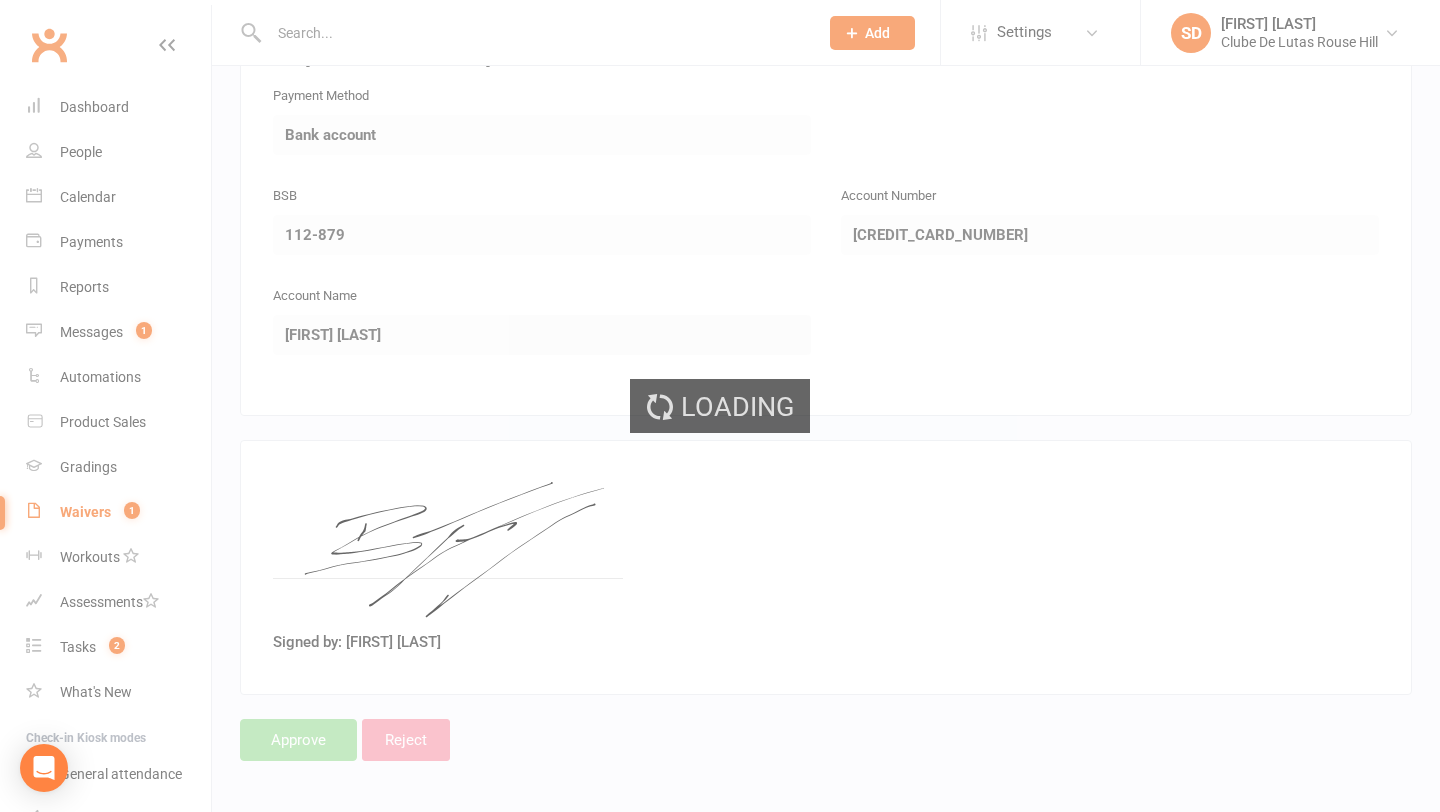 scroll, scrollTop: 0, scrollLeft: 0, axis: both 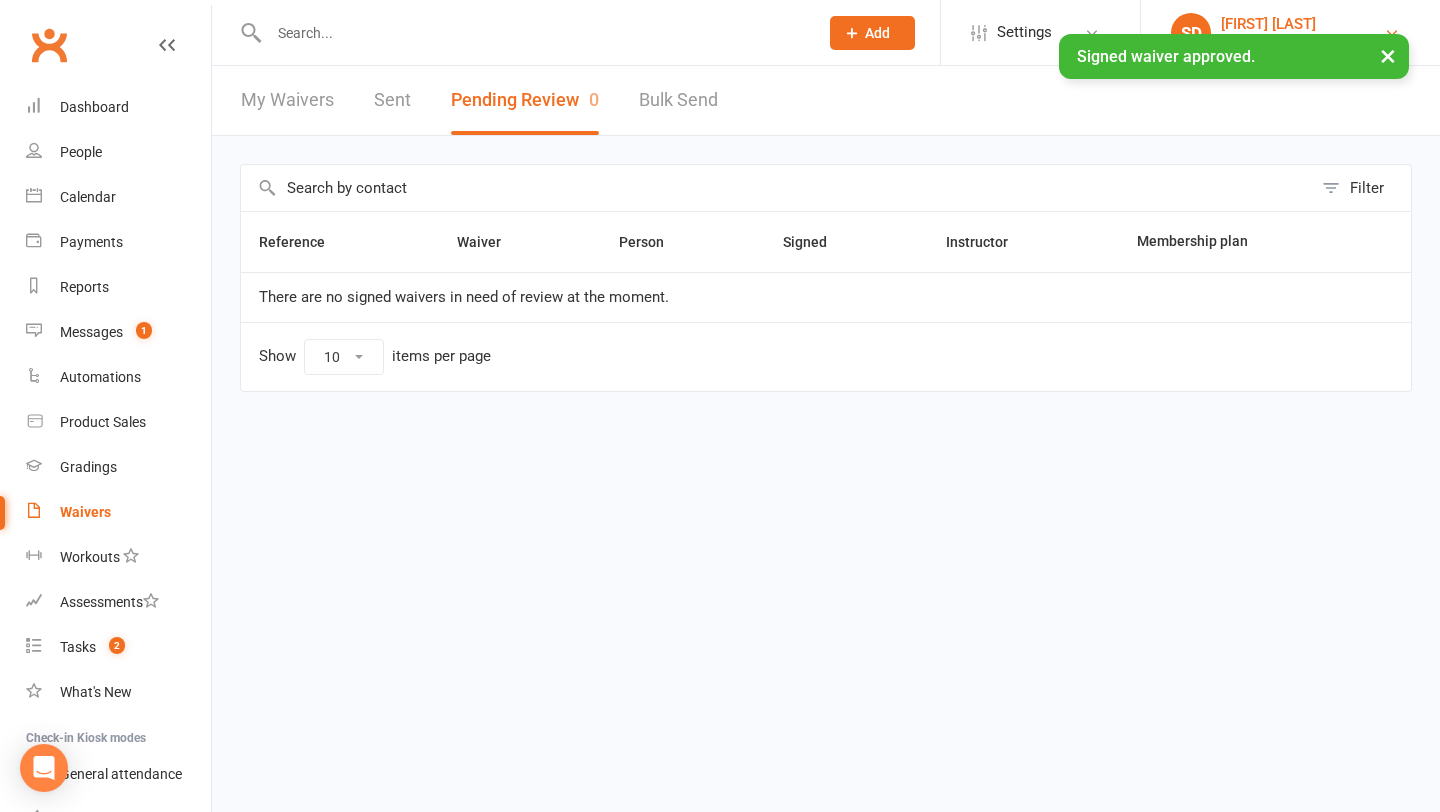 click on "[FIRST] [LAST]" at bounding box center (1299, 24) 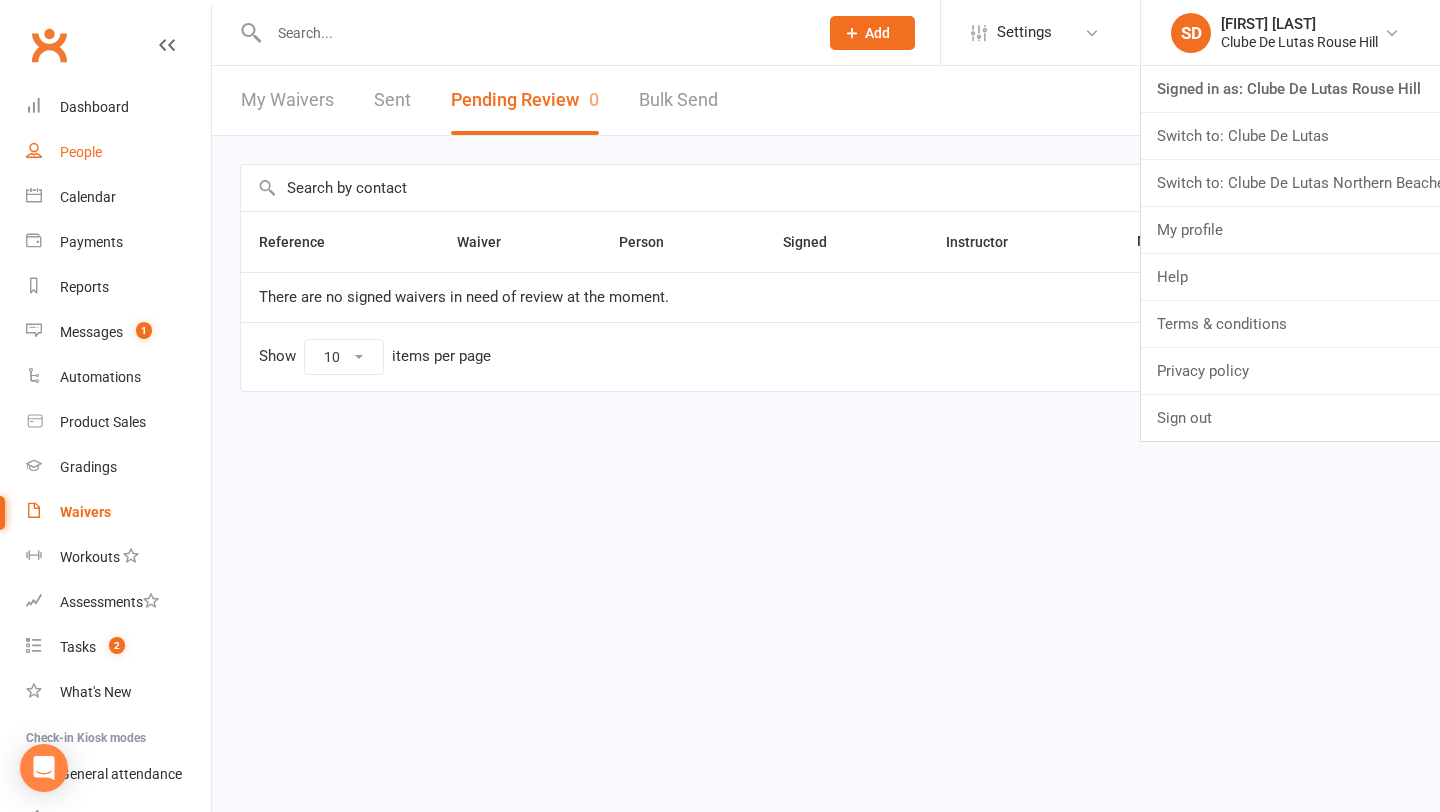 click on "People" at bounding box center (81, 152) 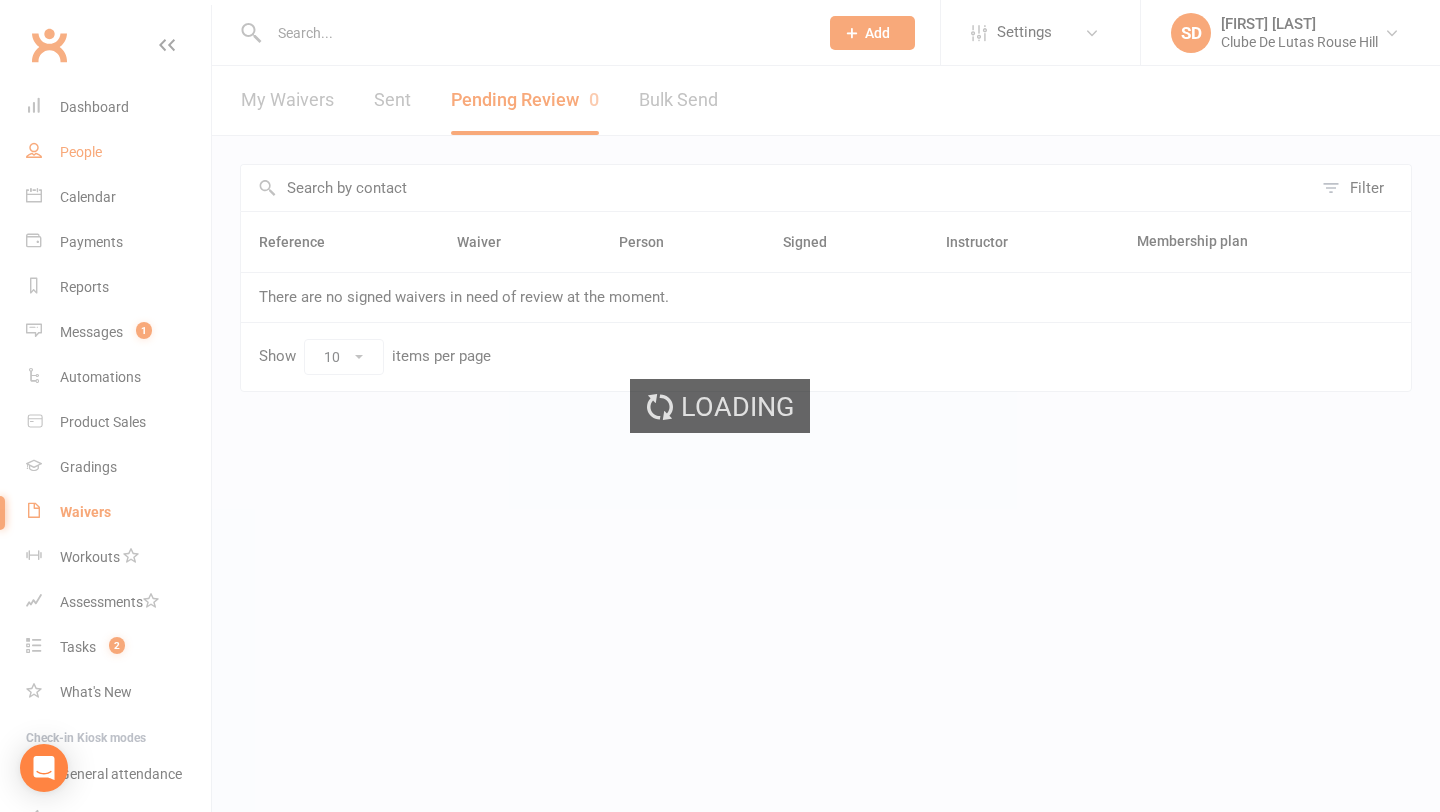 select on "100" 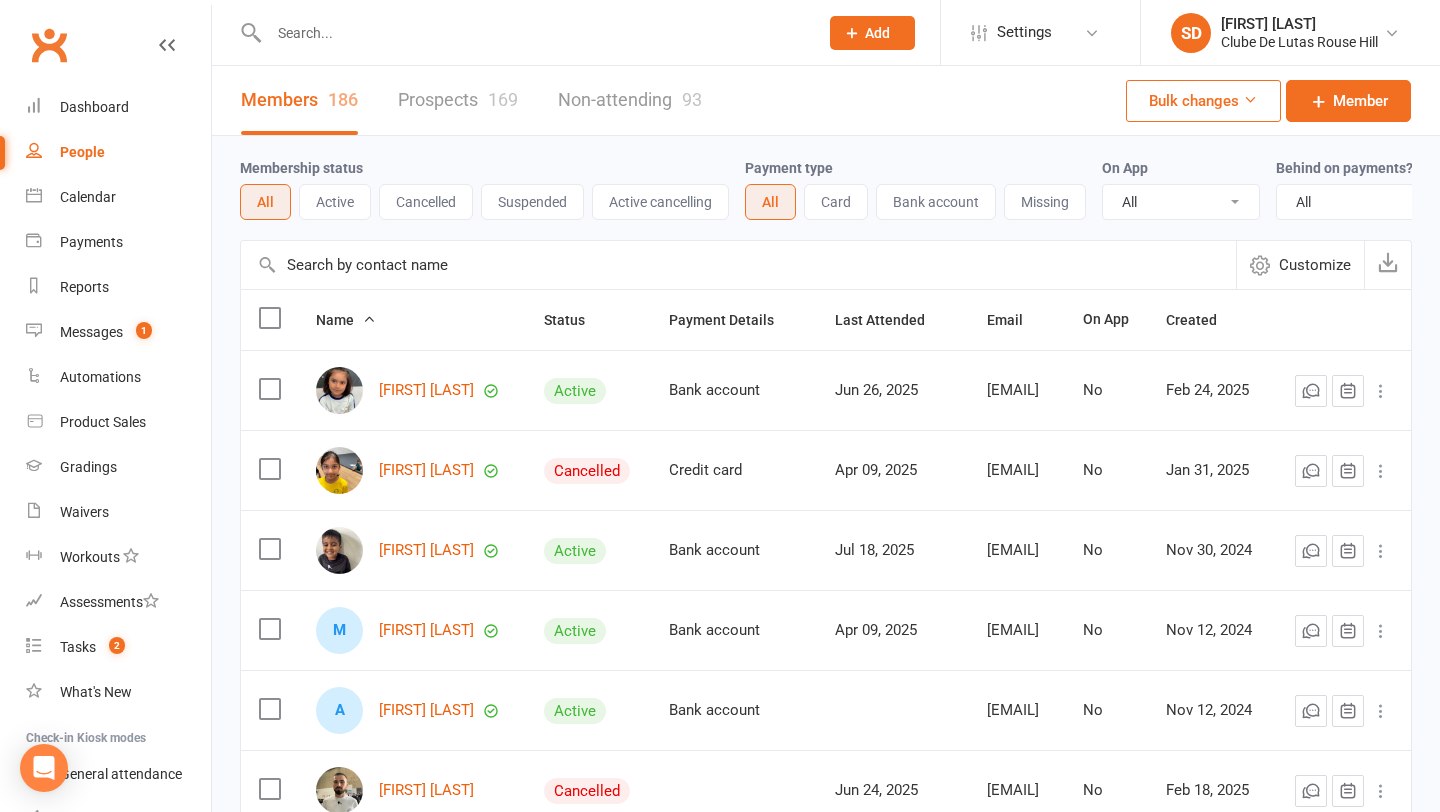 click on "Prospects 169" at bounding box center [458, 100] 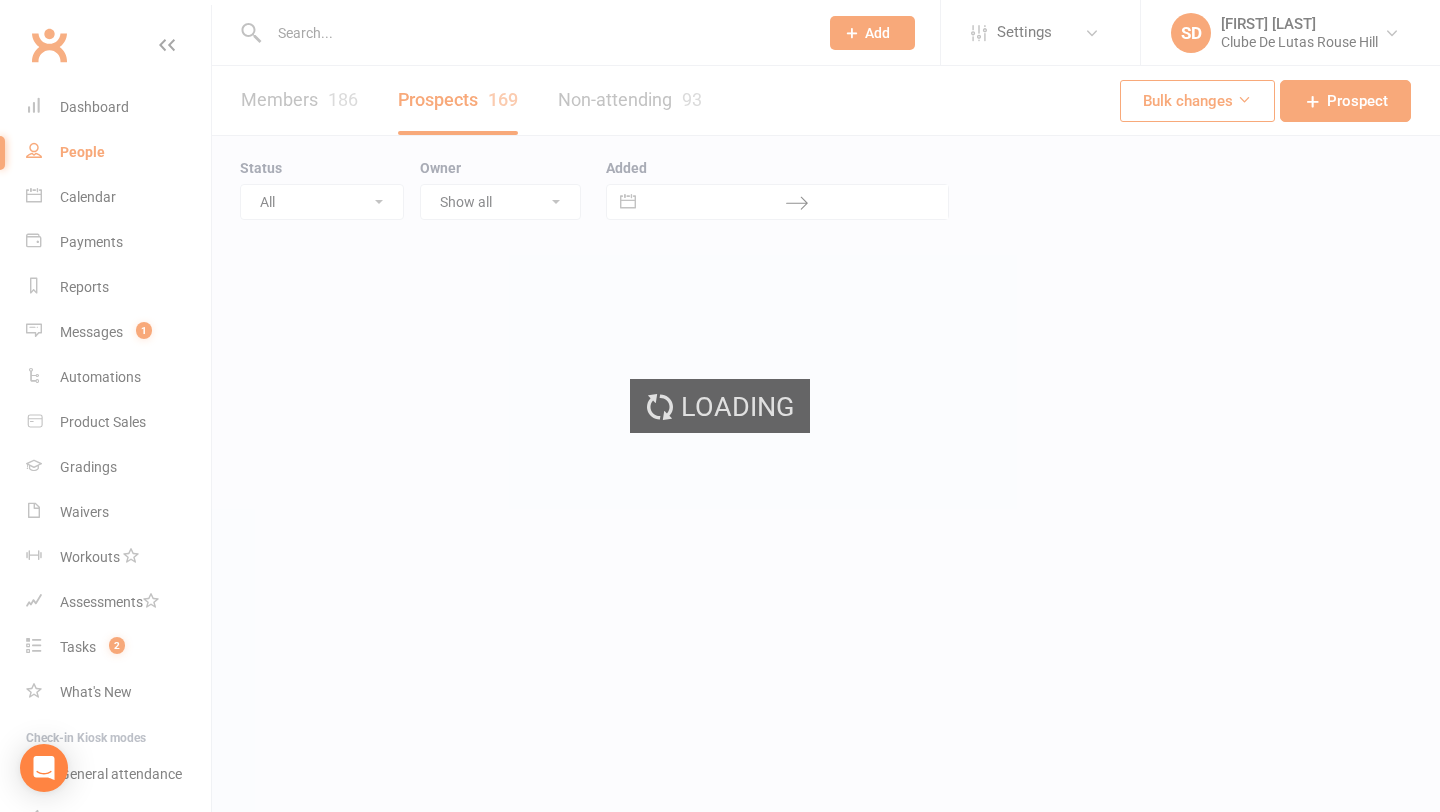 select on "100" 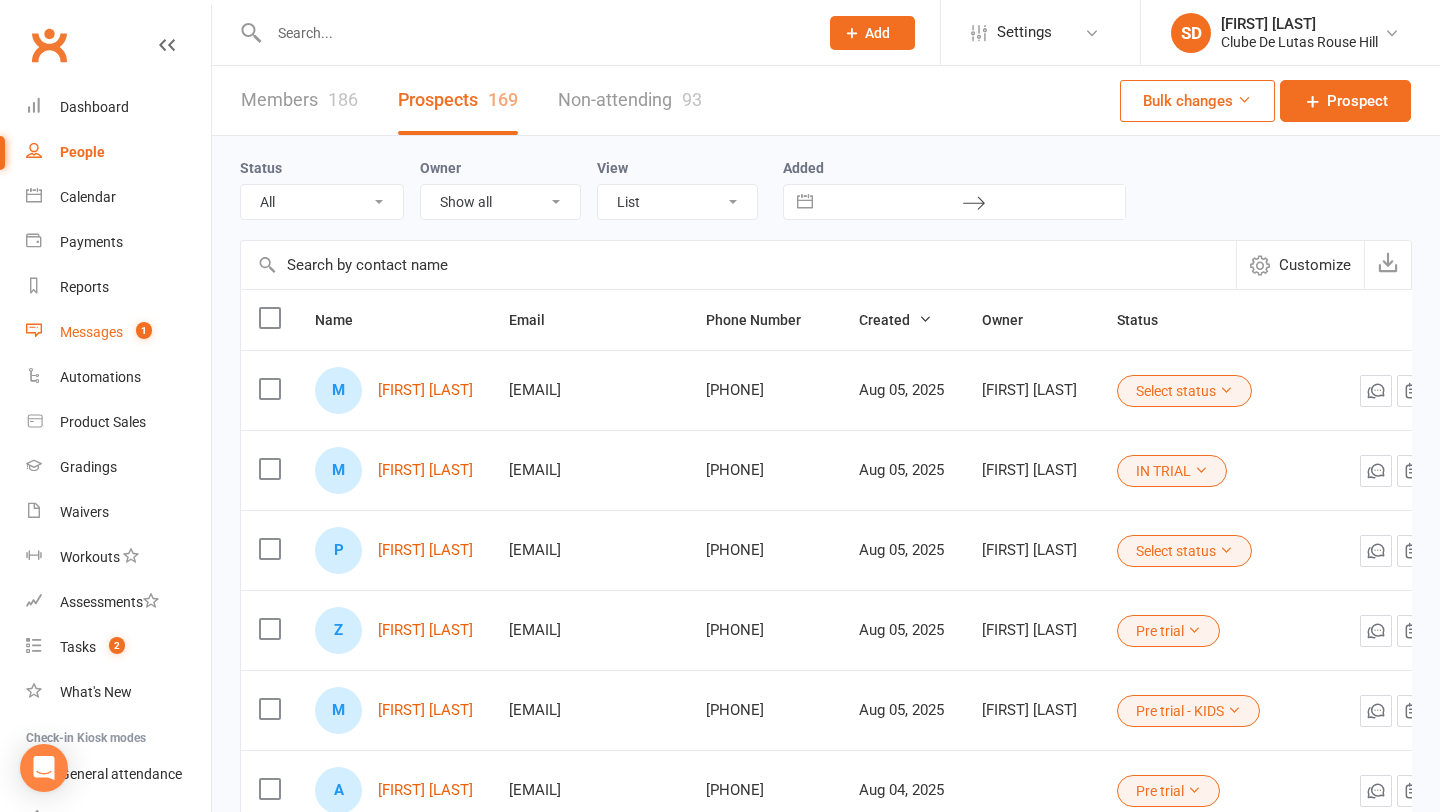 click on "Messages" at bounding box center [91, 332] 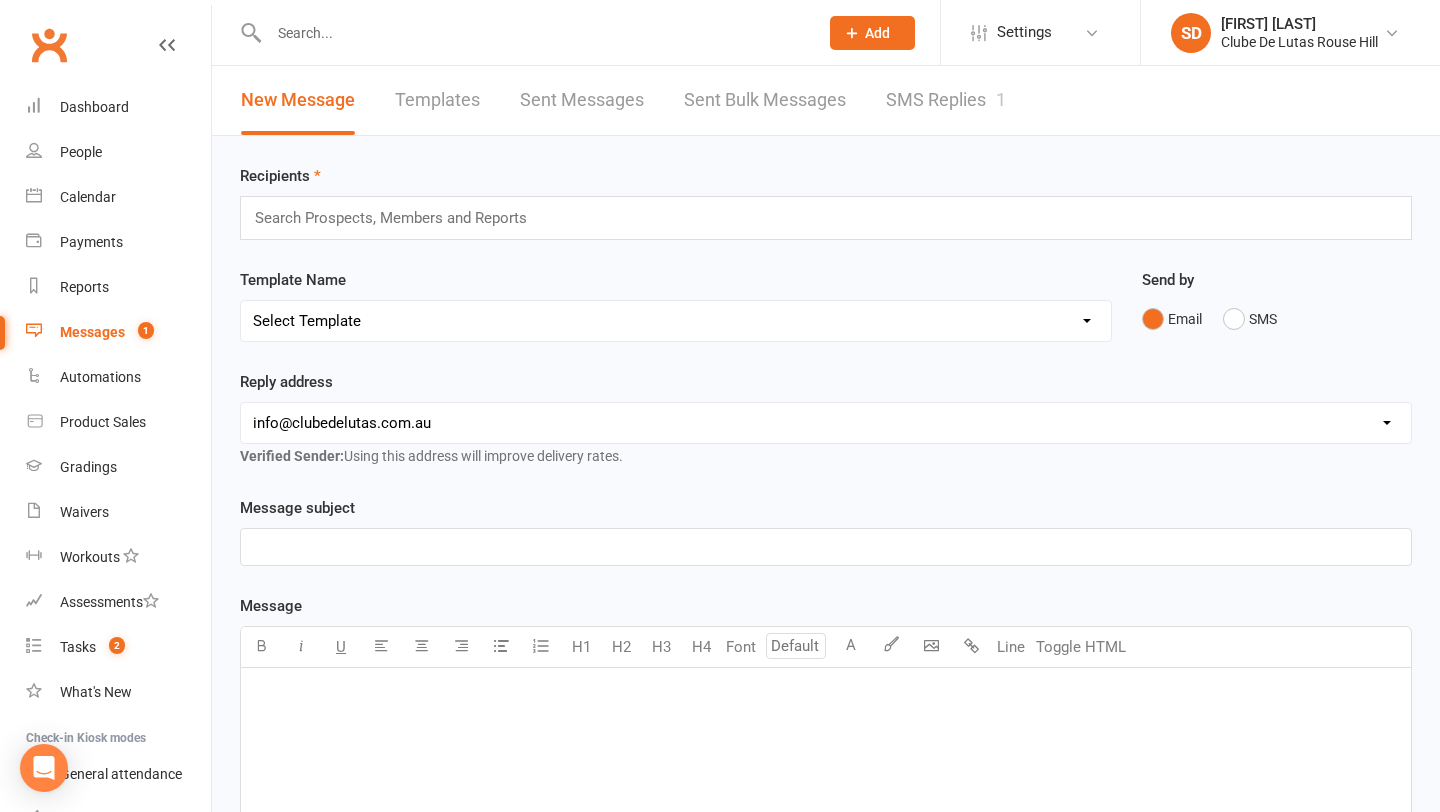 click on "SMS Replies  1" at bounding box center [946, 100] 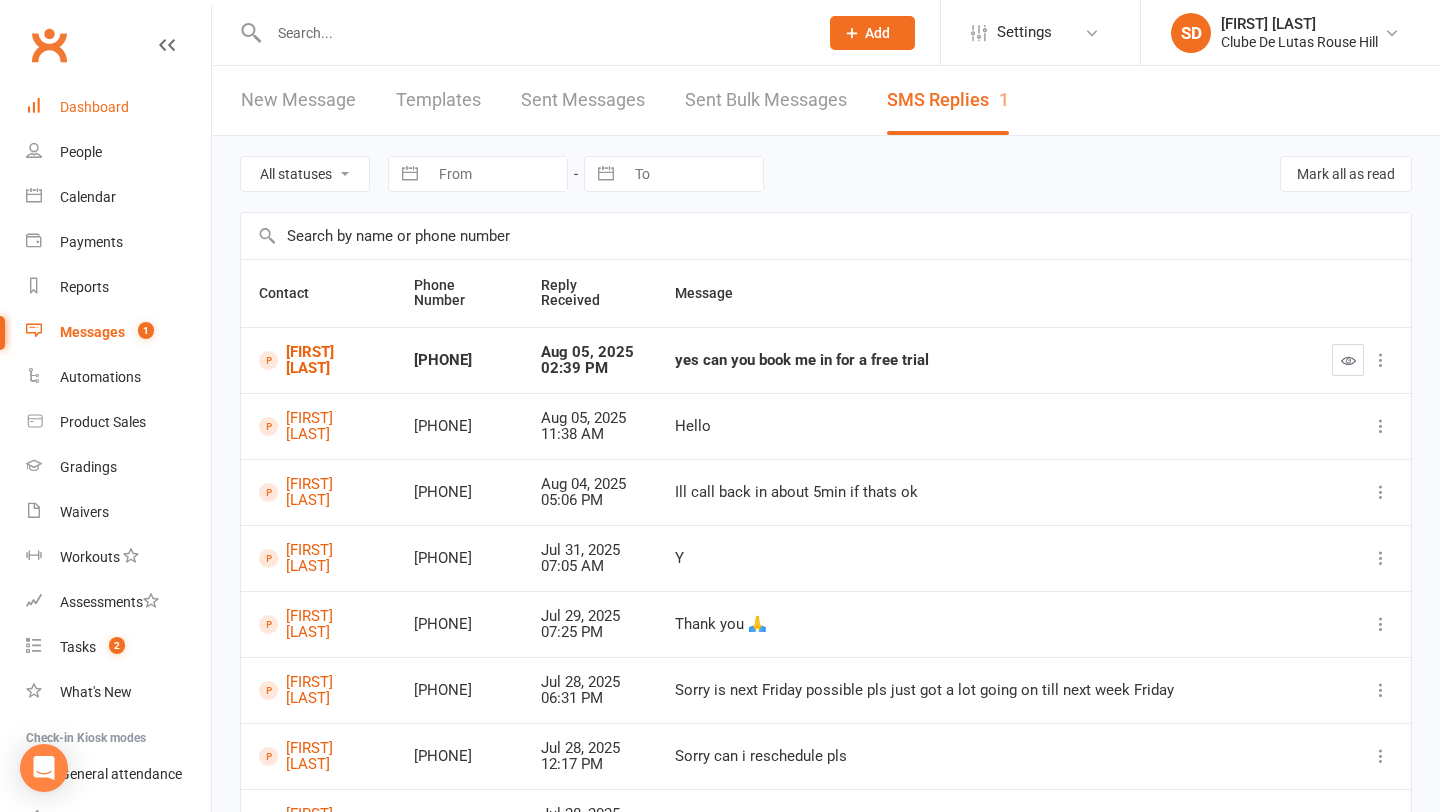 click on "Dashboard" at bounding box center [94, 107] 